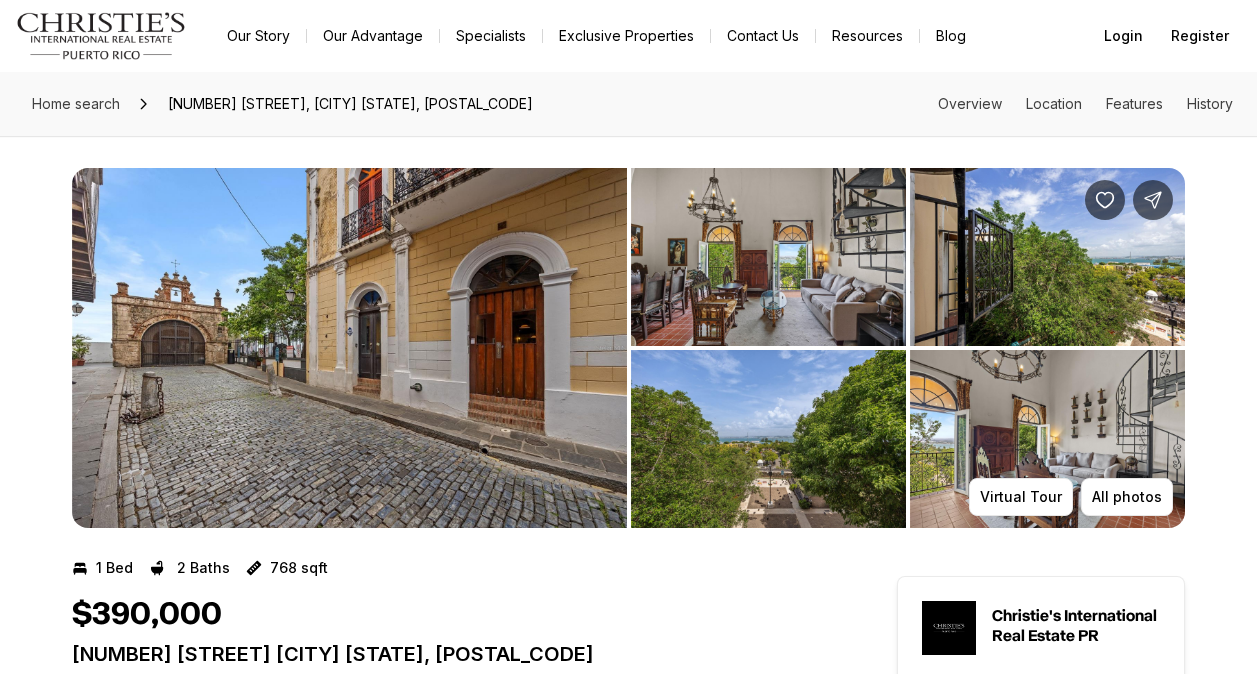 scroll, scrollTop: 0, scrollLeft: 0, axis: both 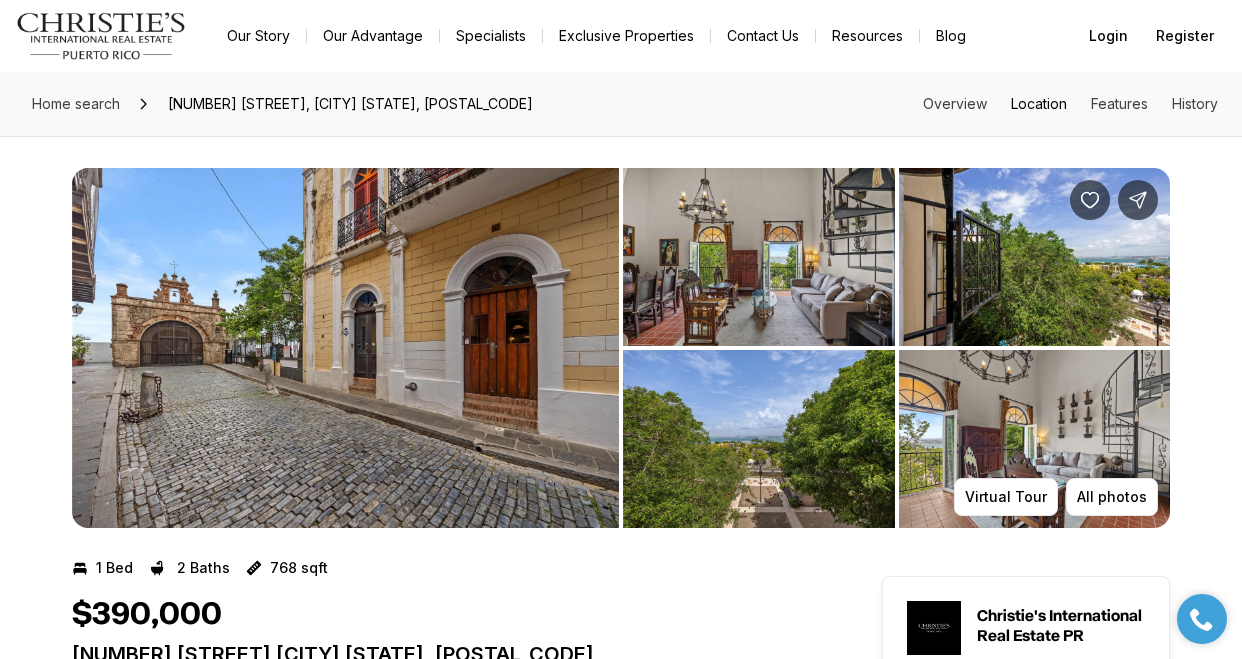 click on "Location" at bounding box center [1039, 103] 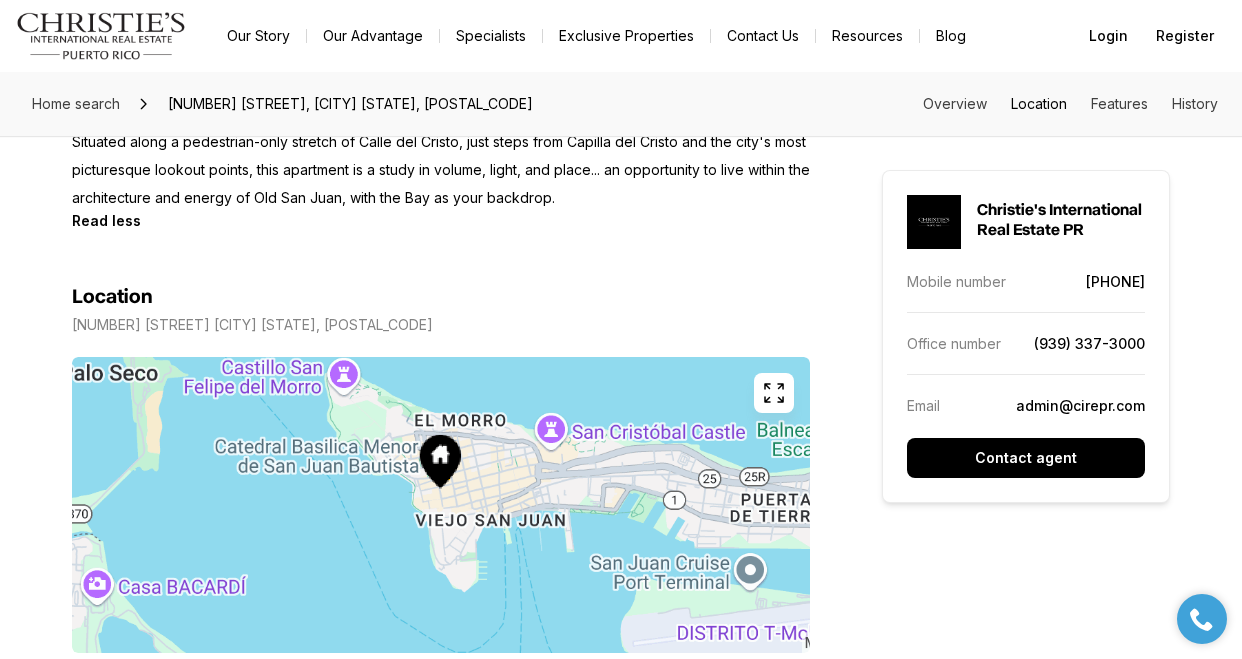 scroll, scrollTop: 1445, scrollLeft: 0, axis: vertical 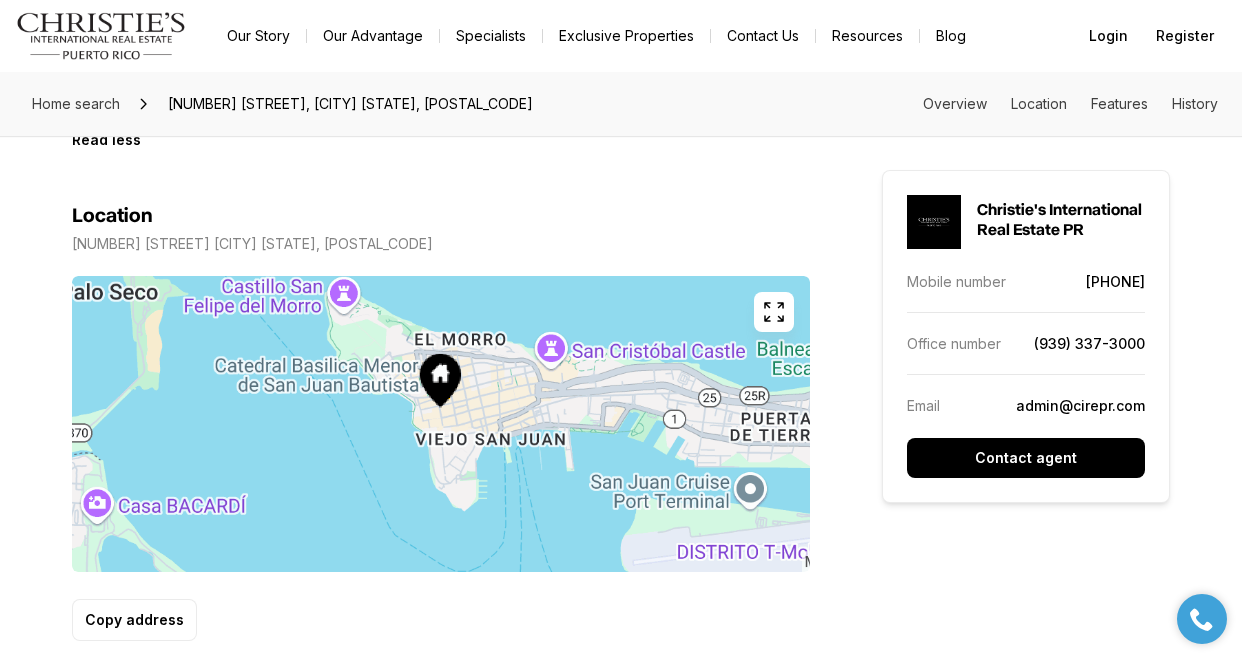 click on "Exclusive Properties" at bounding box center (626, 36) 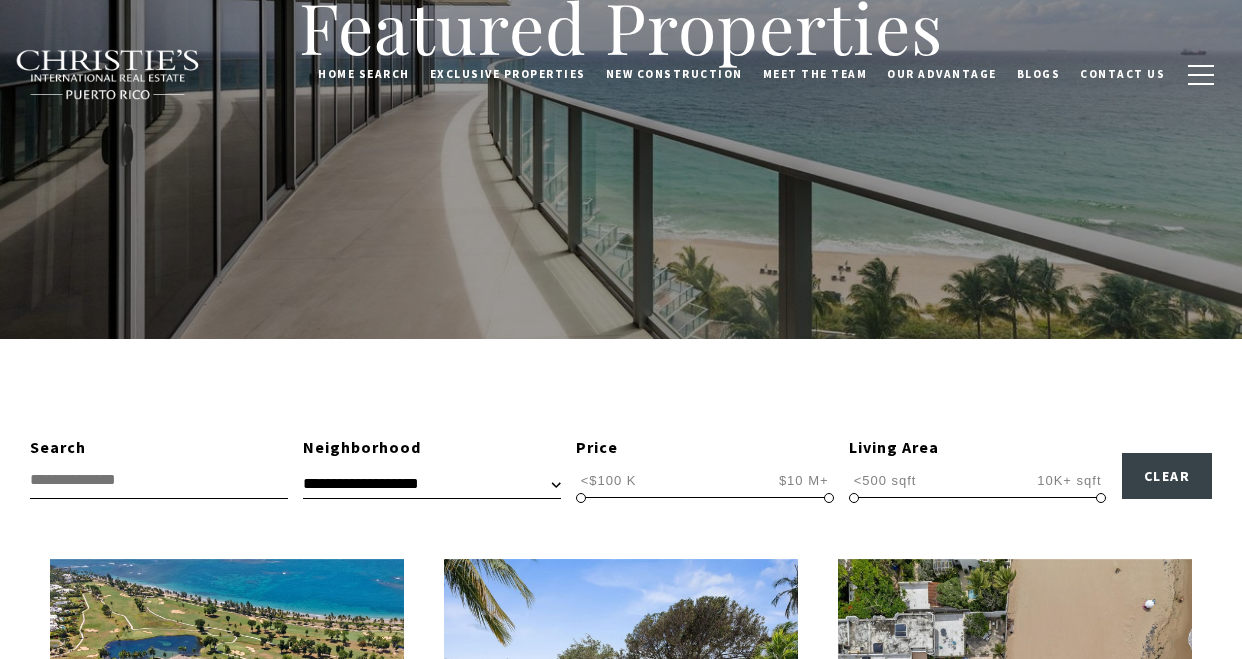 scroll, scrollTop: 700, scrollLeft: 0, axis: vertical 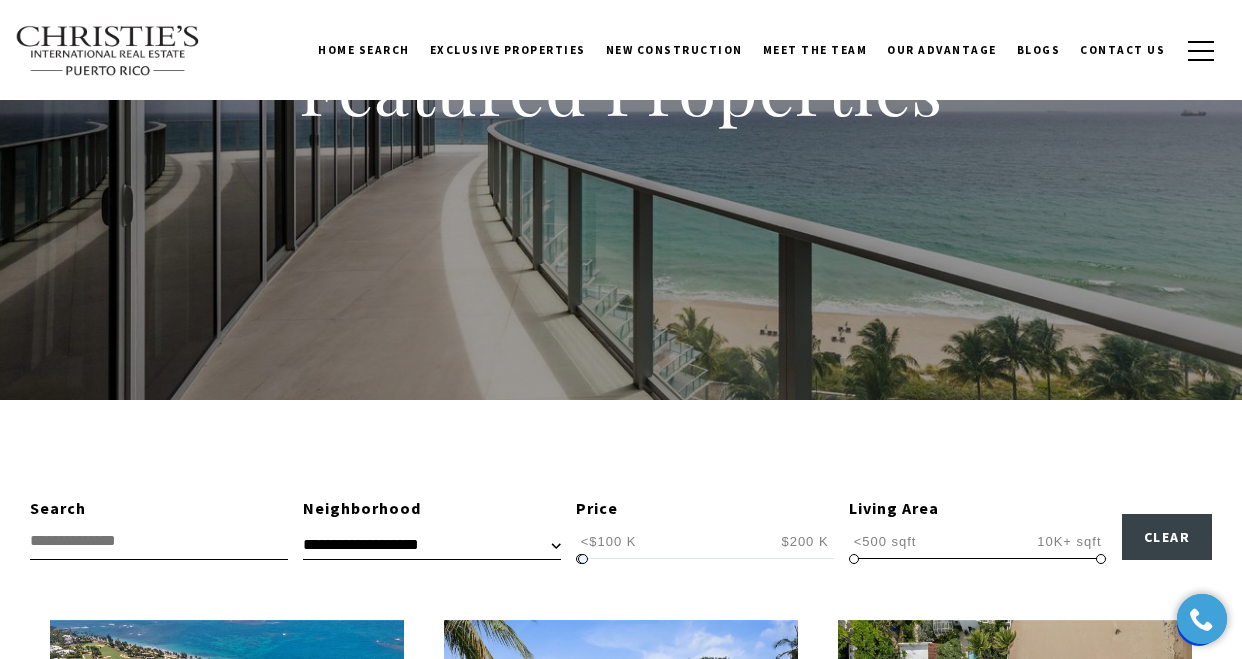 type on "**********" 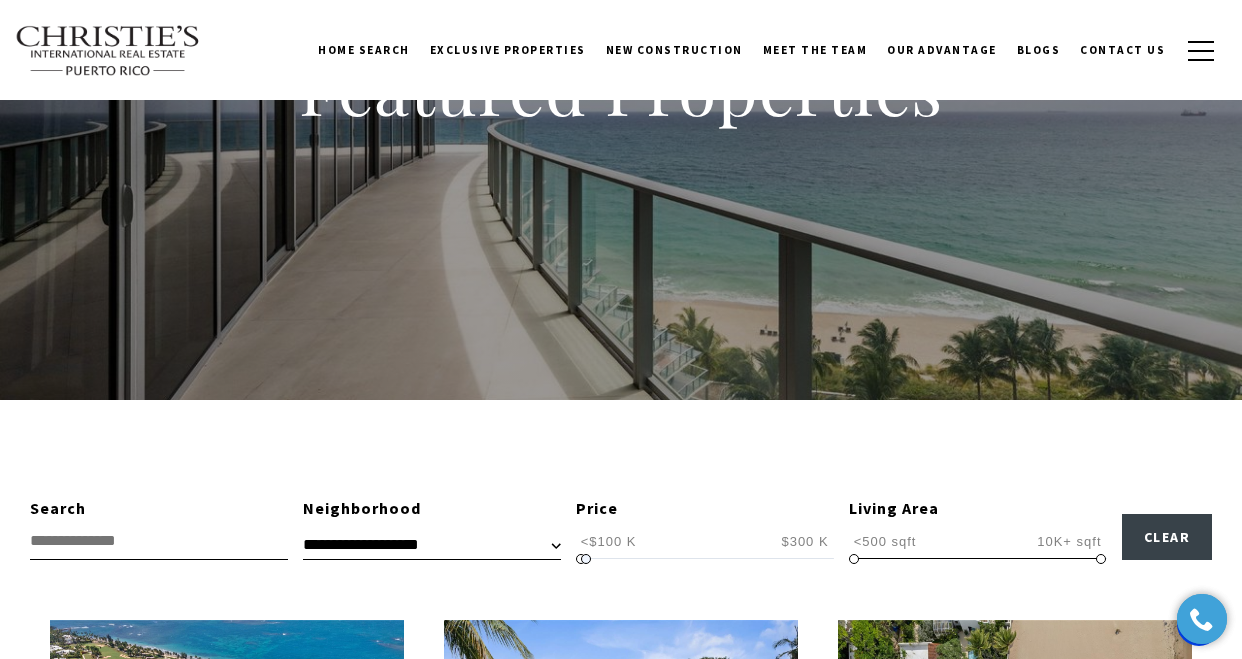drag, startPoint x: 830, startPoint y: 555, endPoint x: 587, endPoint y: 555, distance: 243 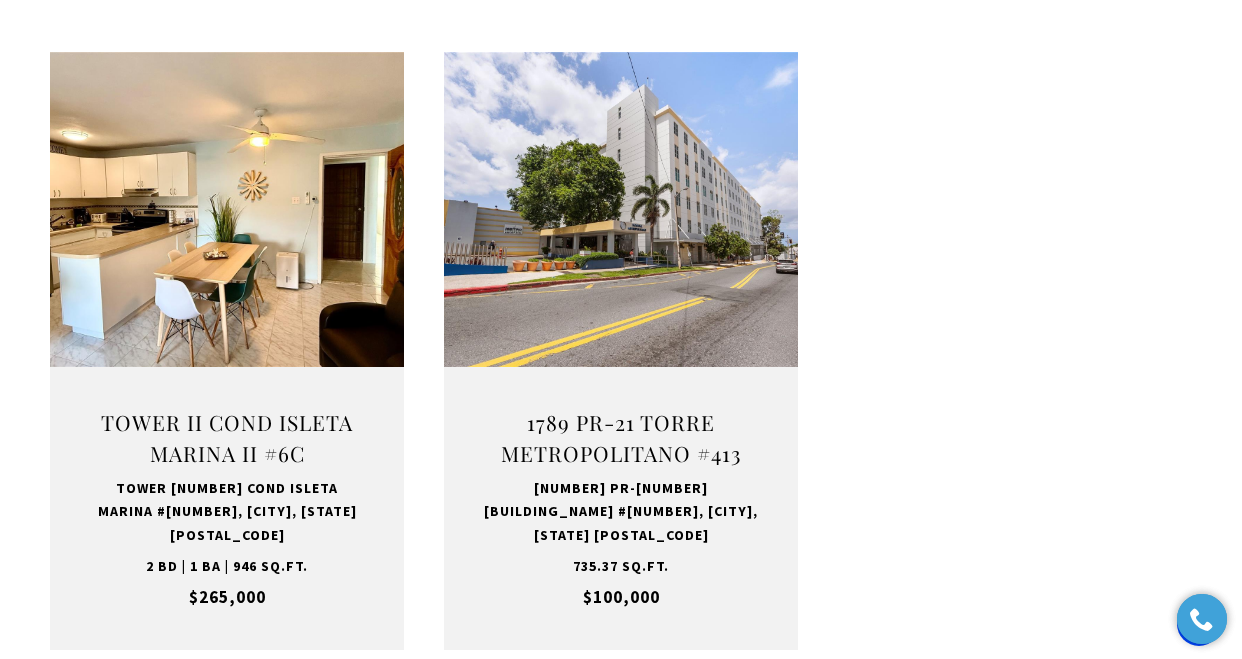 scroll, scrollTop: 800, scrollLeft: 0, axis: vertical 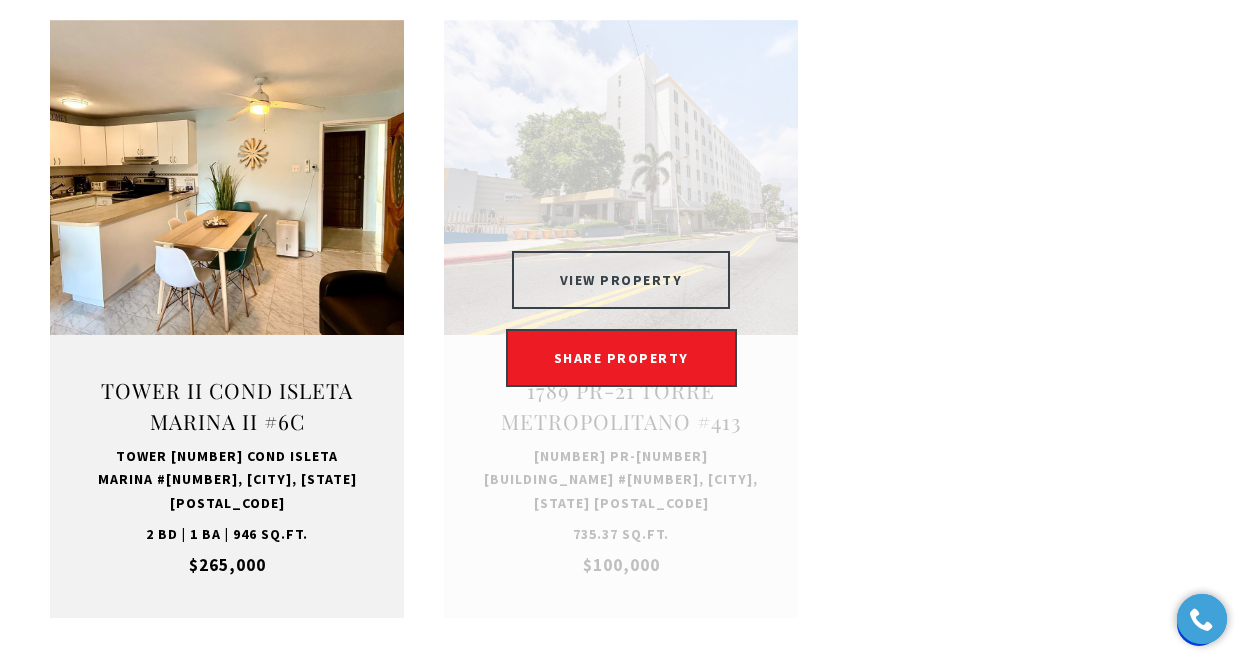click on "VIEW PROPERTY" at bounding box center [621, 280] 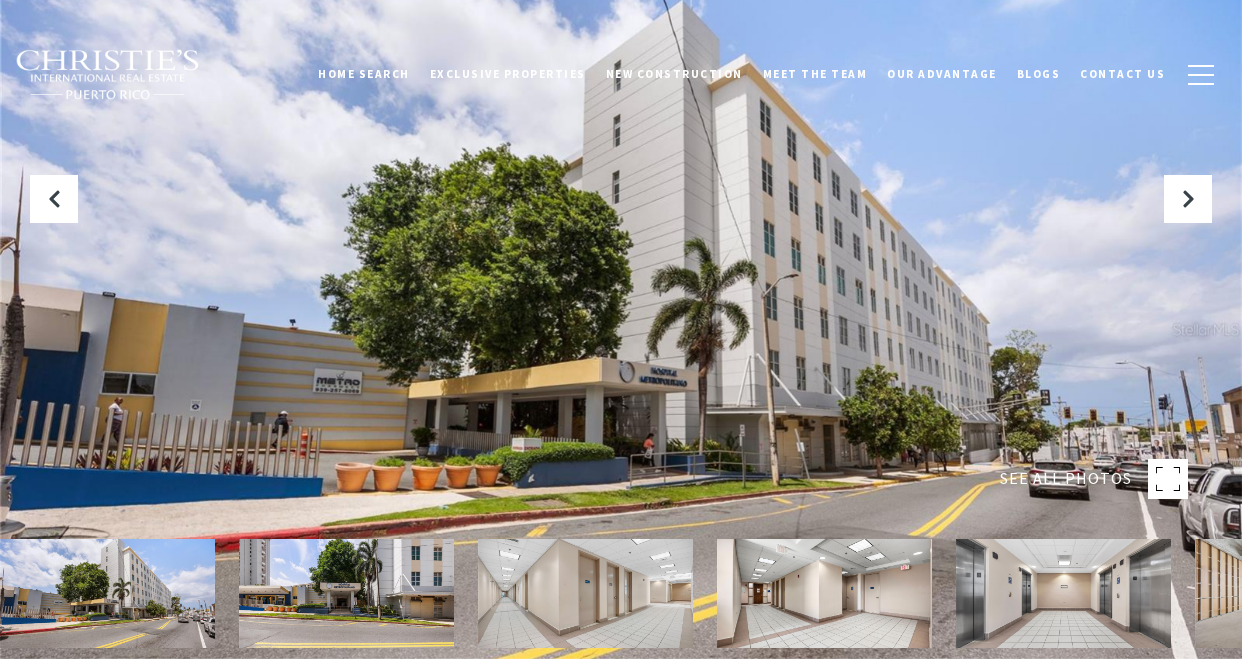 scroll, scrollTop: 0, scrollLeft: 0, axis: both 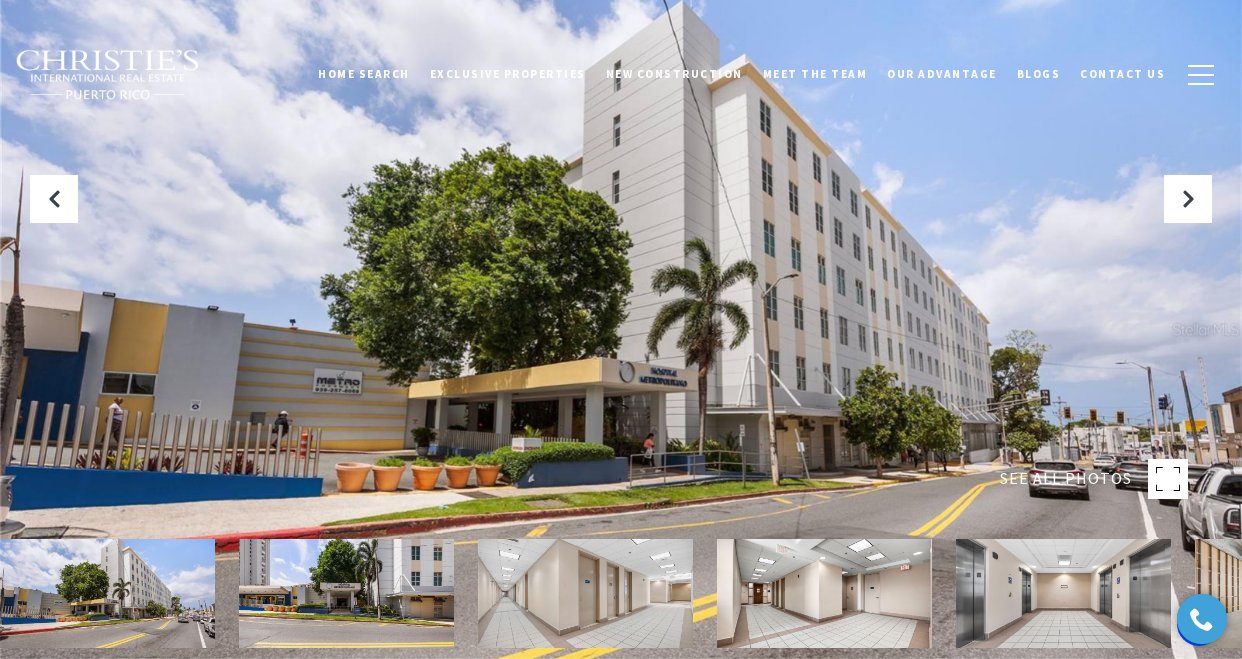 click at bounding box center (107, 593) 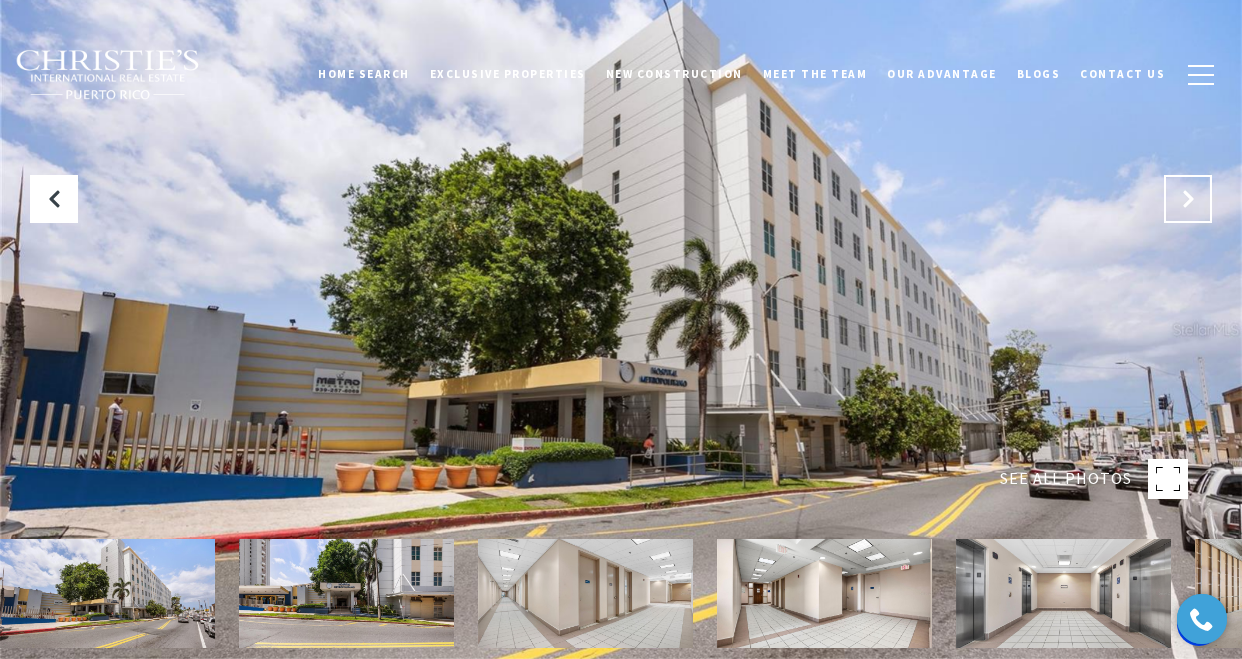 click at bounding box center (1188, 199) 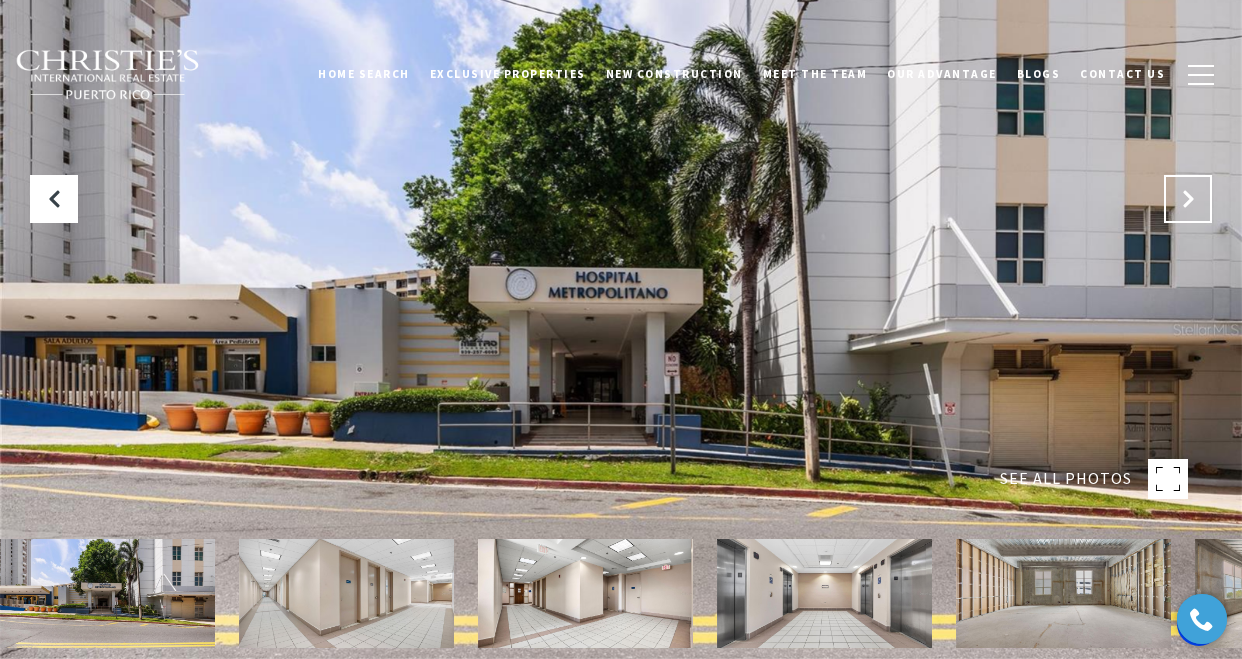 click at bounding box center [1188, 199] 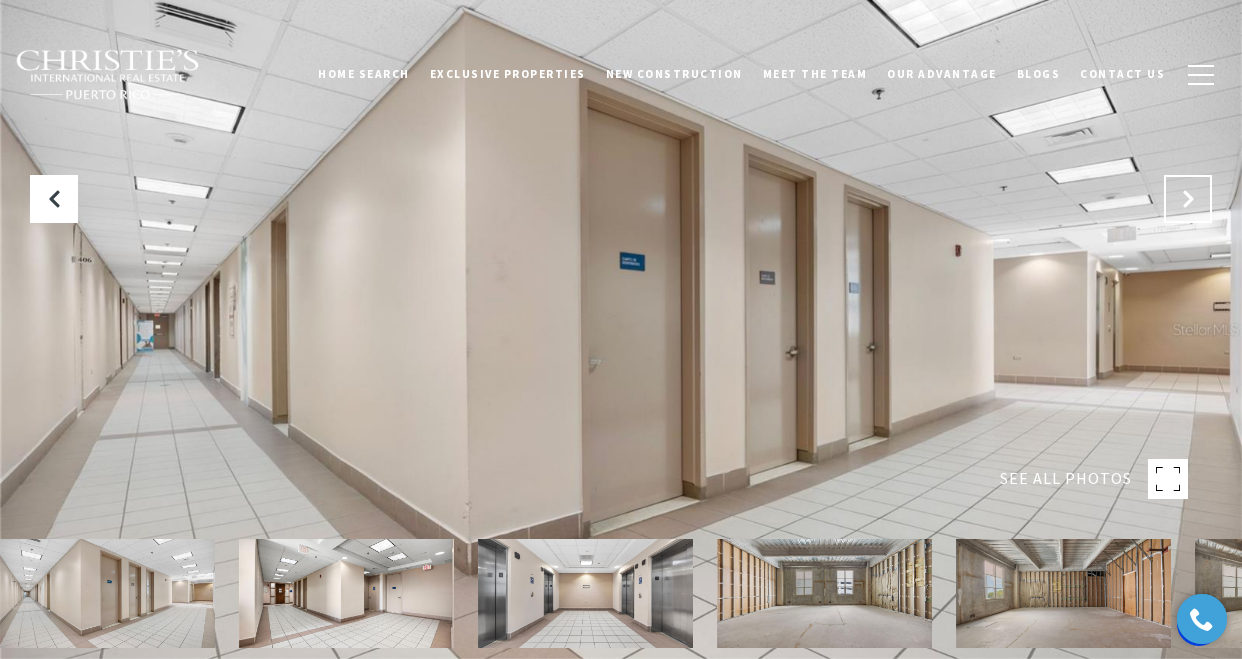 click at bounding box center [1188, 199] 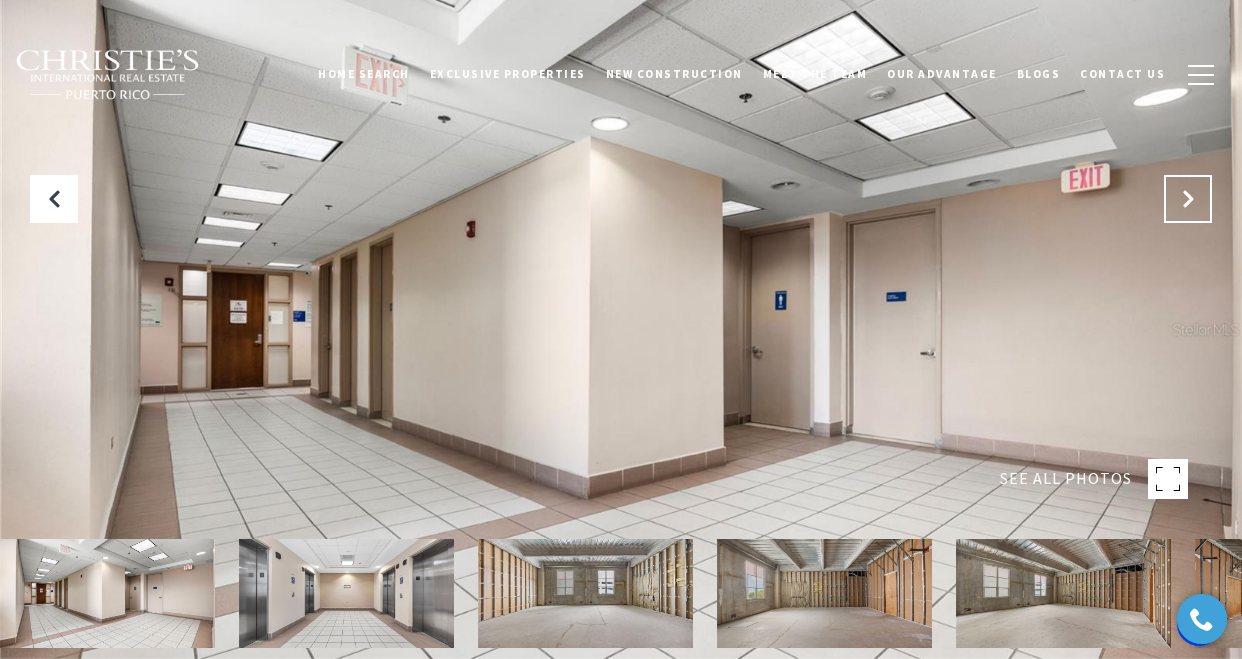 click at bounding box center (1188, 199) 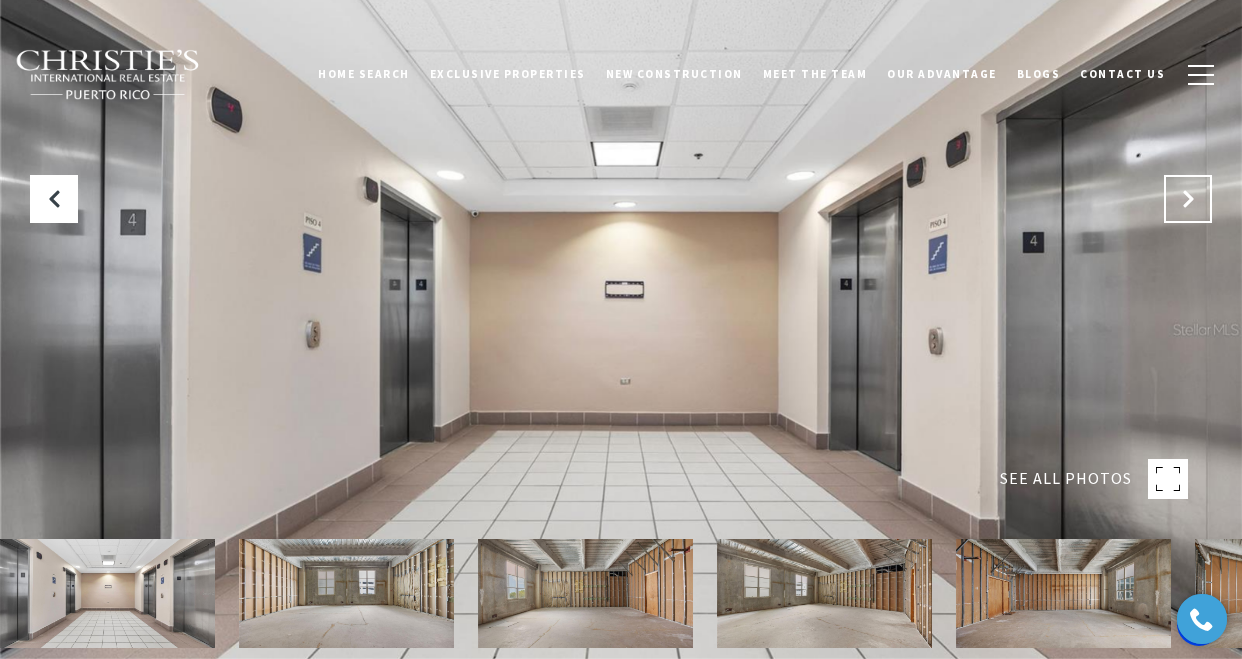click at bounding box center [1188, 199] 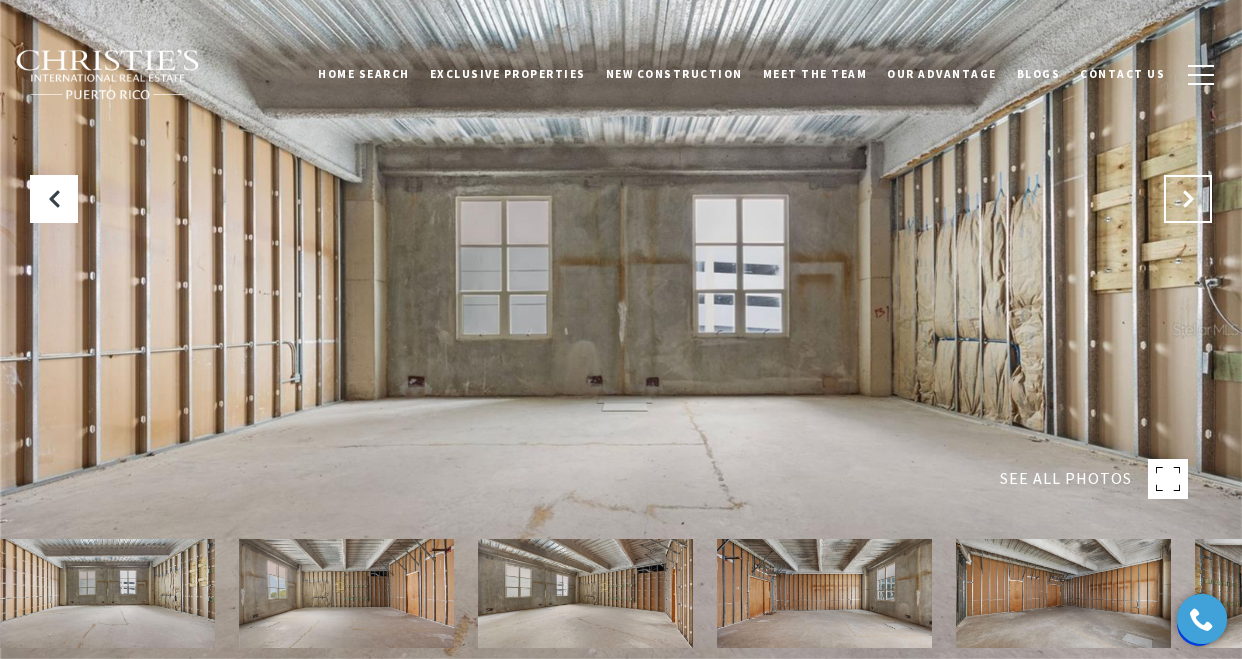 click at bounding box center (1188, 199) 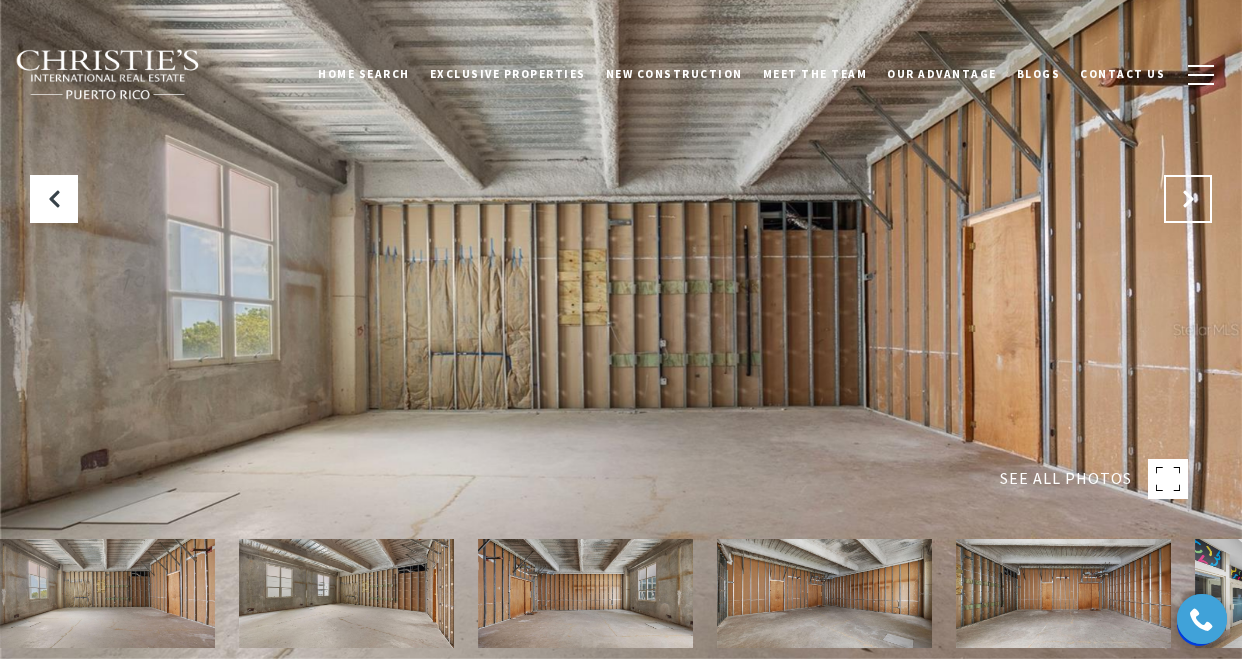 click at bounding box center [1188, 199] 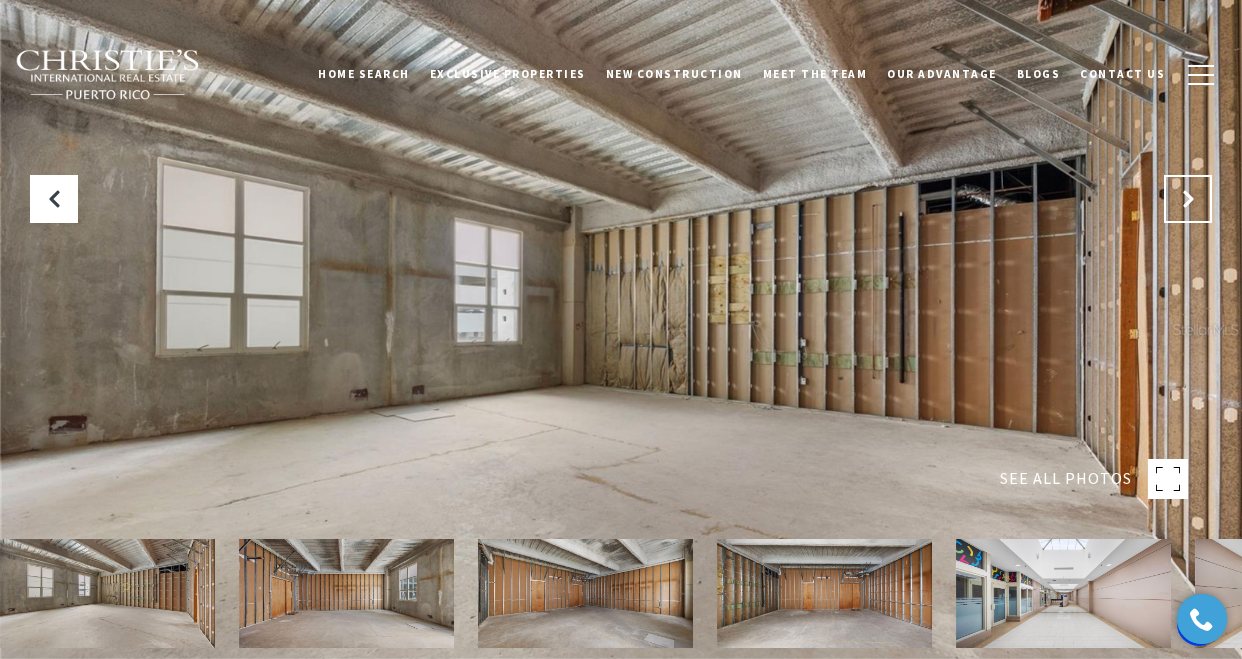 click at bounding box center (1188, 199) 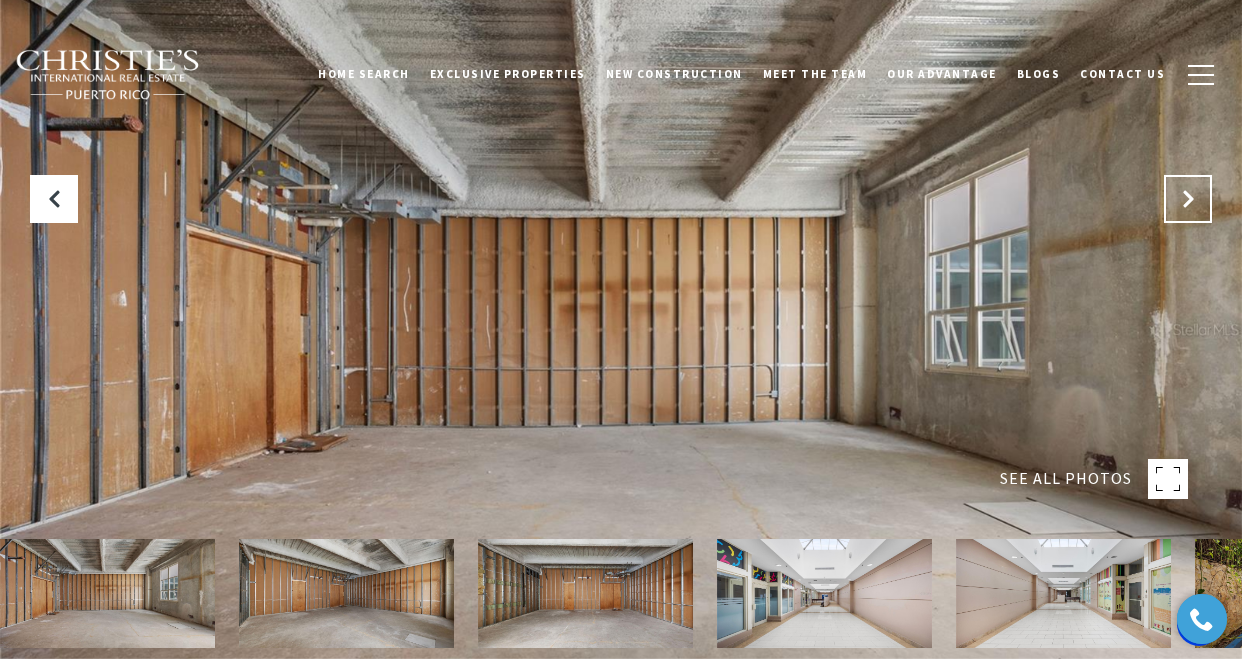 click at bounding box center [1188, 199] 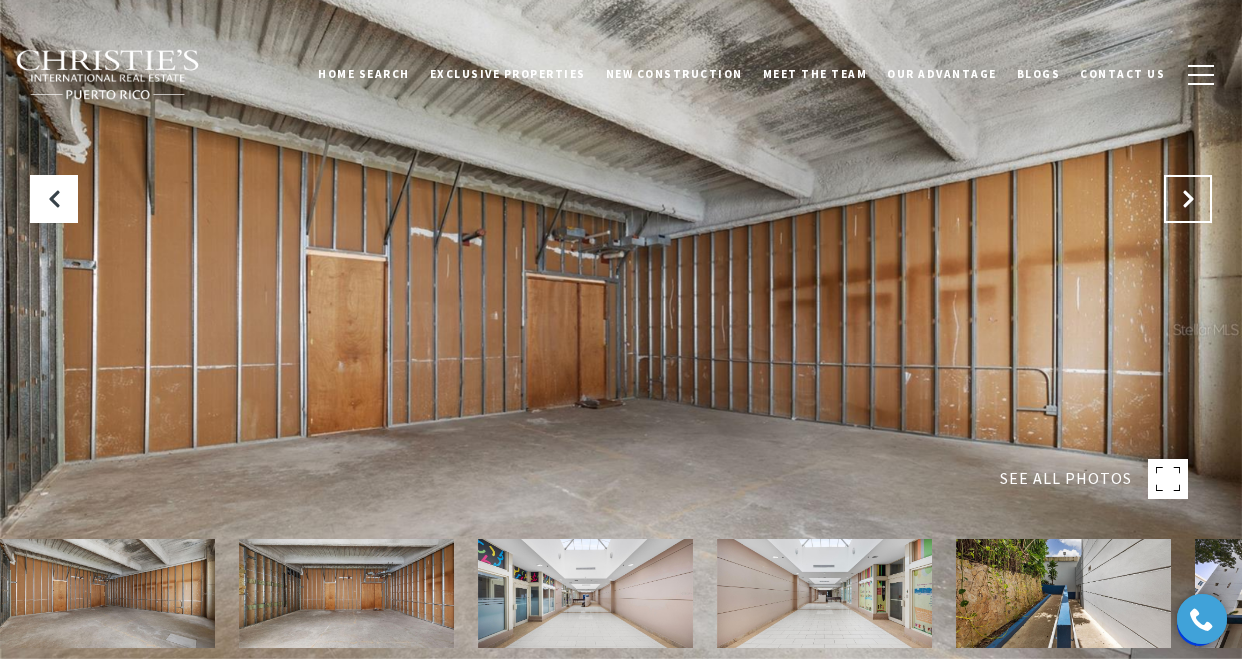 click at bounding box center [1188, 199] 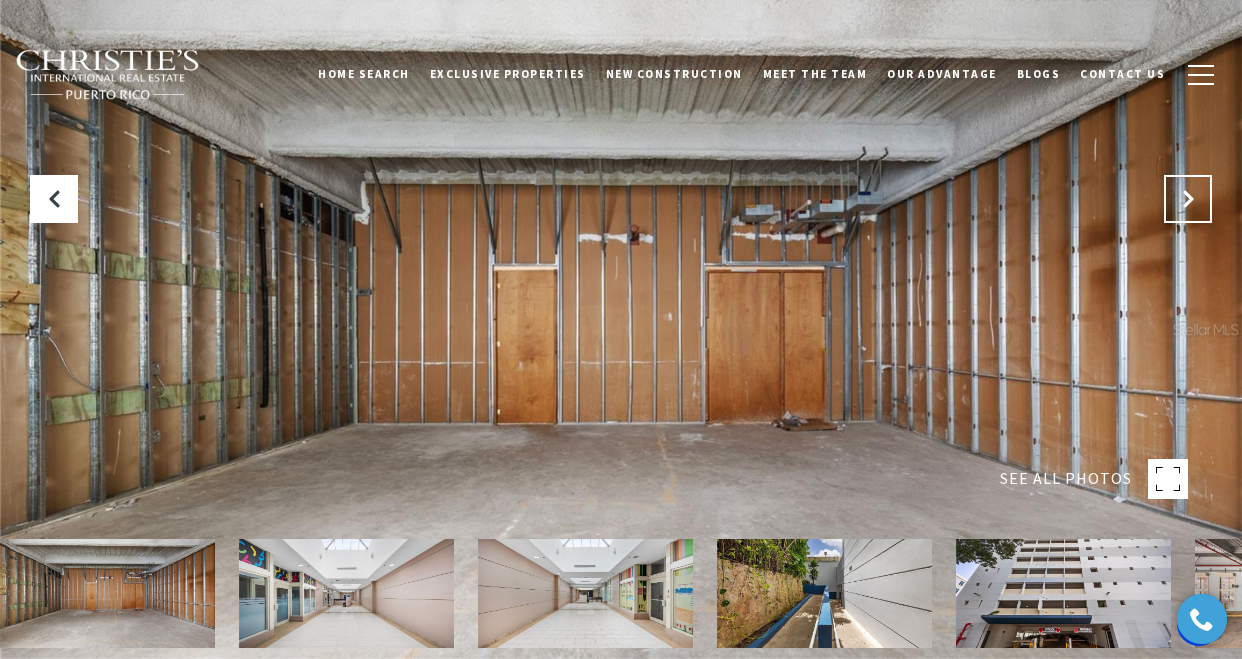 click at bounding box center (1188, 199) 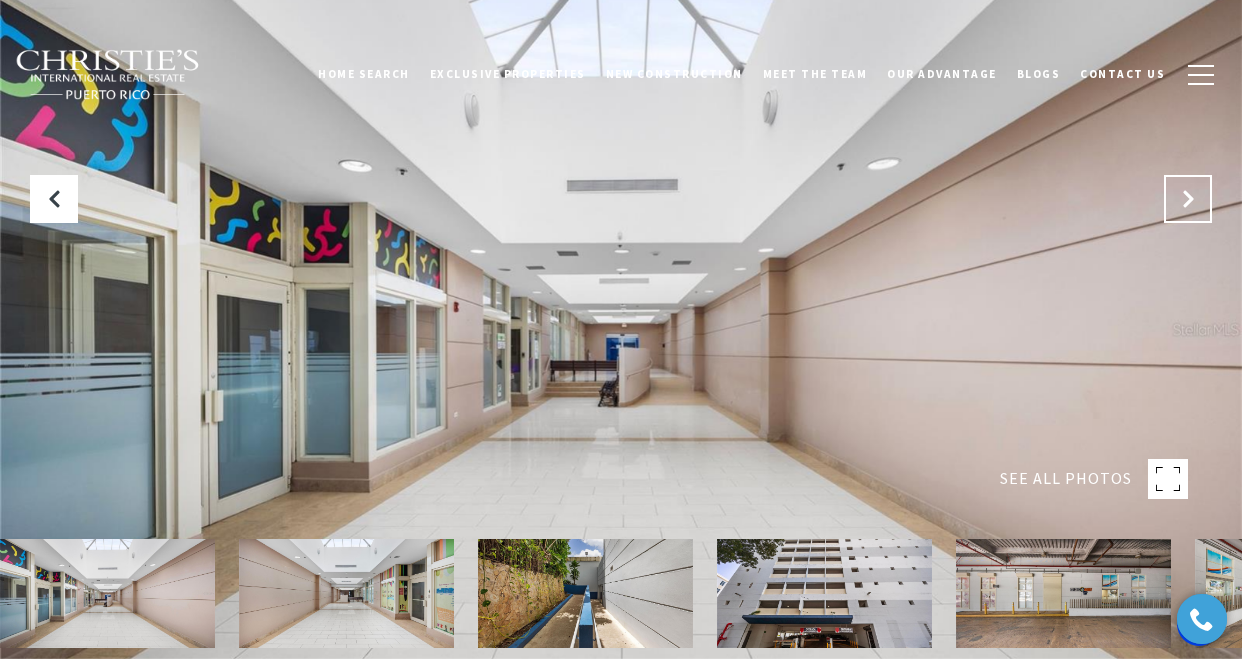 click at bounding box center [1188, 199] 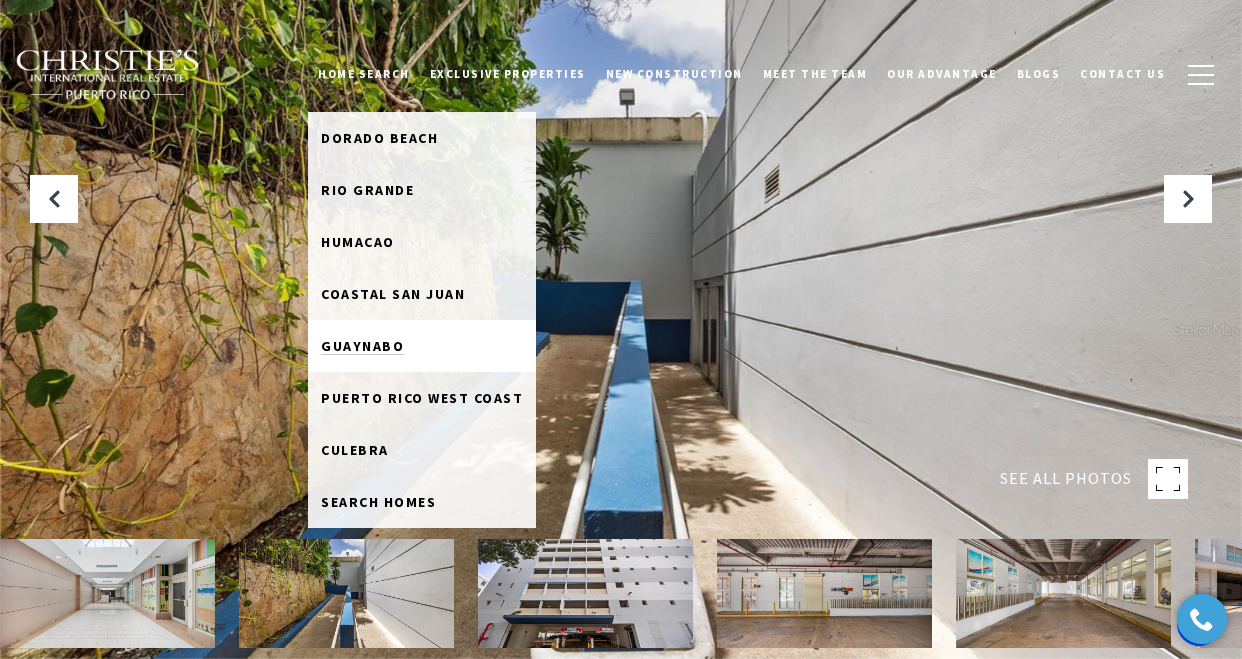 click on "Guaynabo" at bounding box center [362, 346] 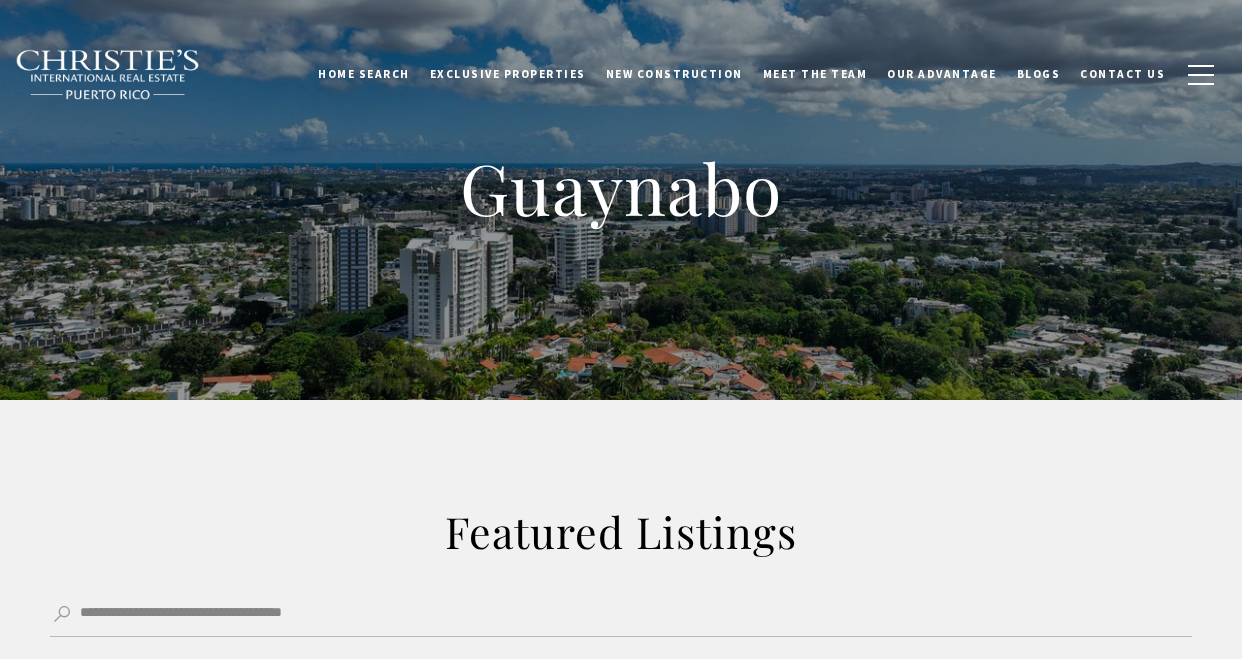 scroll, scrollTop: 0, scrollLeft: 0, axis: both 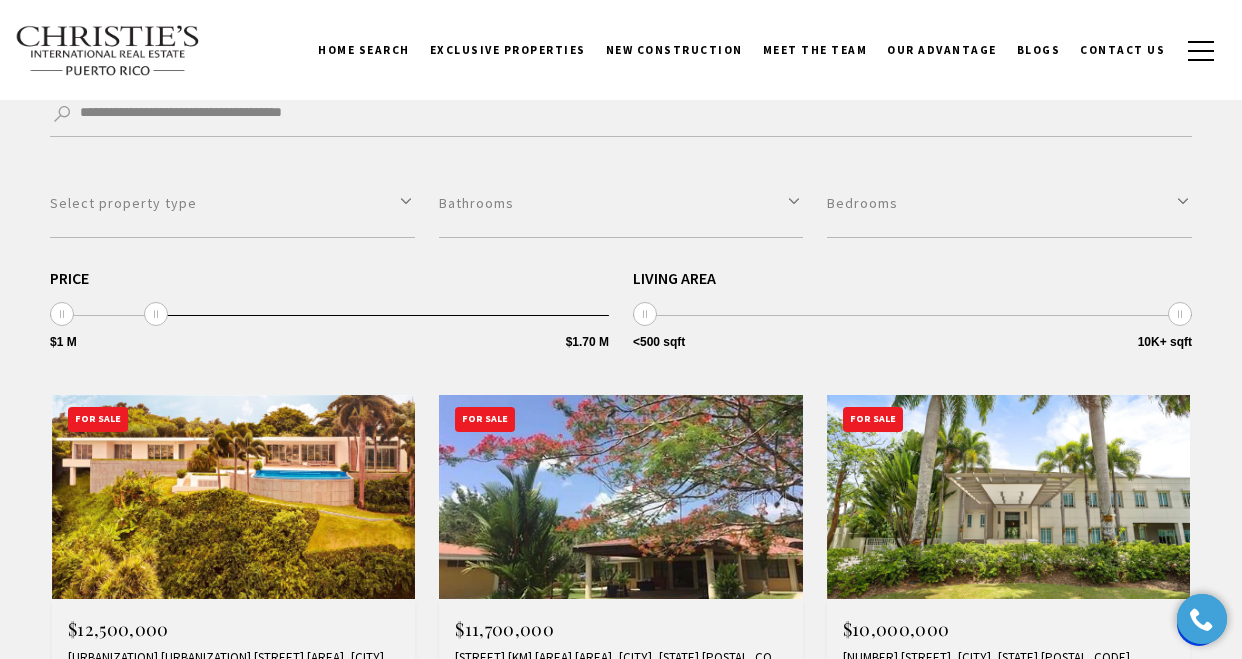 type on "**********" 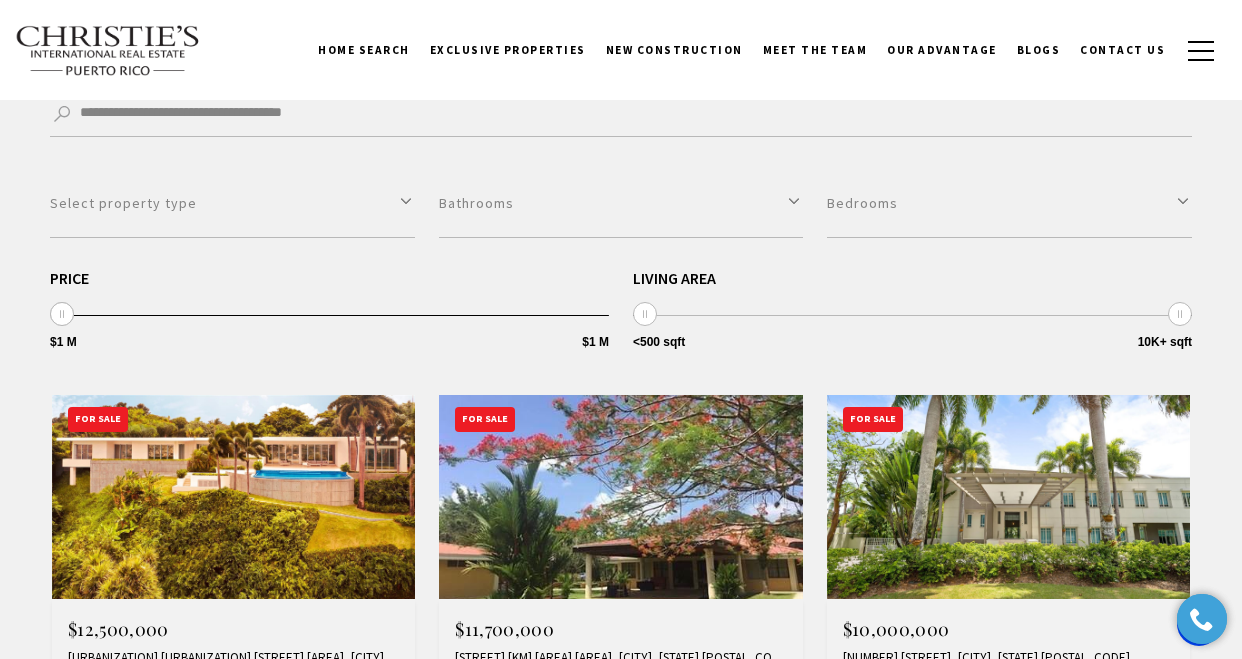 drag, startPoint x: 598, startPoint y: 311, endPoint x: -1, endPoint y: 313, distance: 599.00336 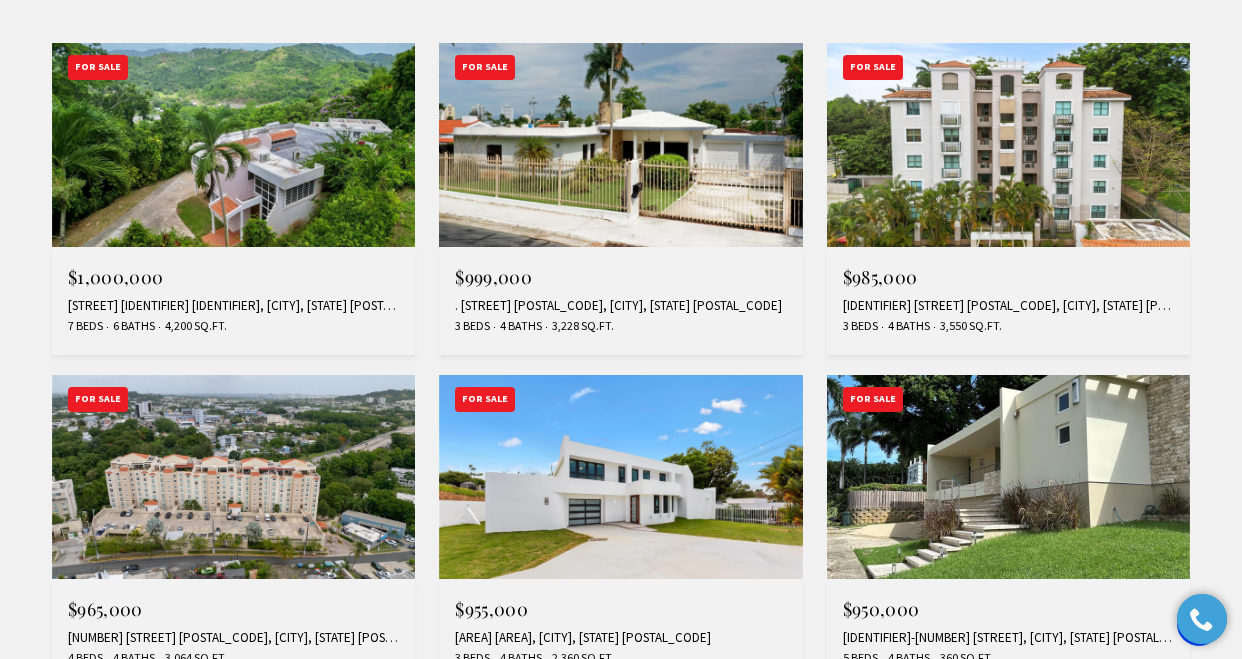 scroll, scrollTop: 1000, scrollLeft: 0, axis: vertical 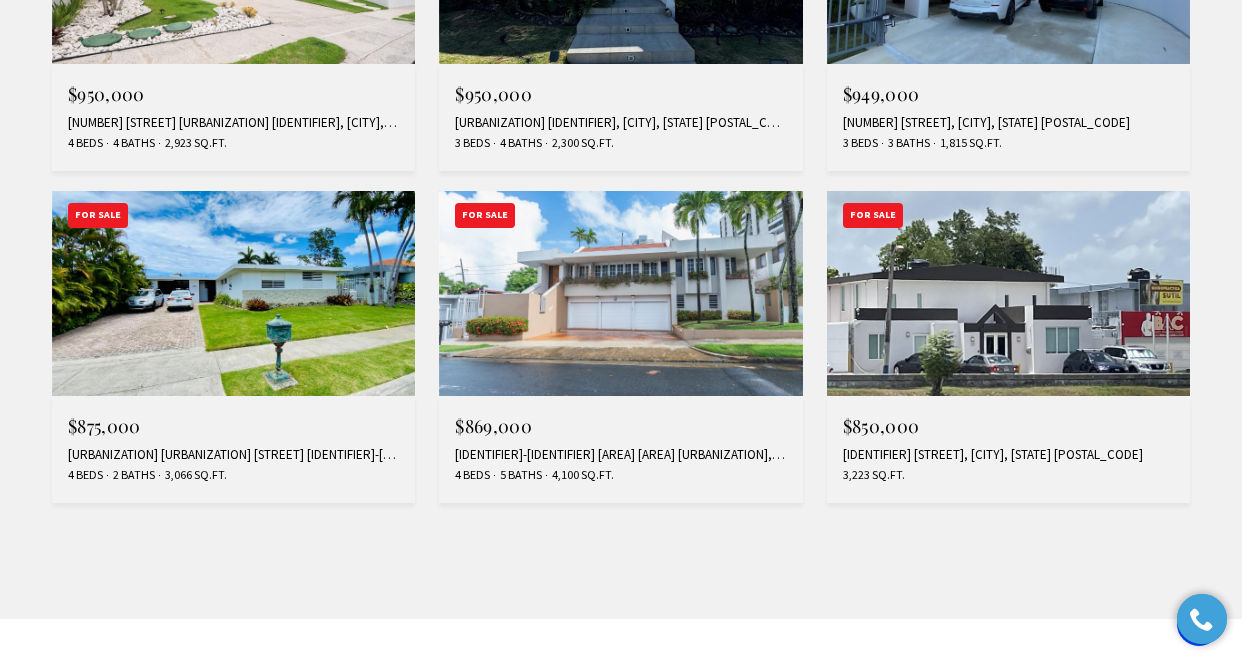 click on "C7 AVE ACUARELA, GUAYNABO, PR 00969" at bounding box center [1008, 455] 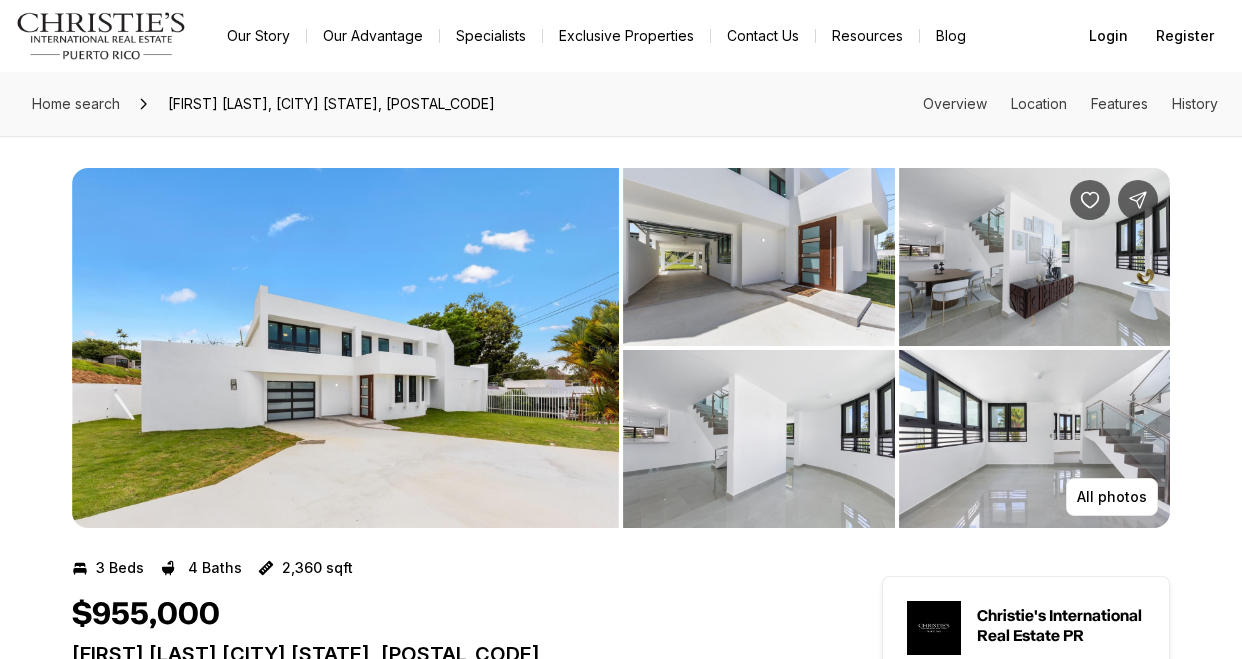 scroll, scrollTop: 0, scrollLeft: 0, axis: both 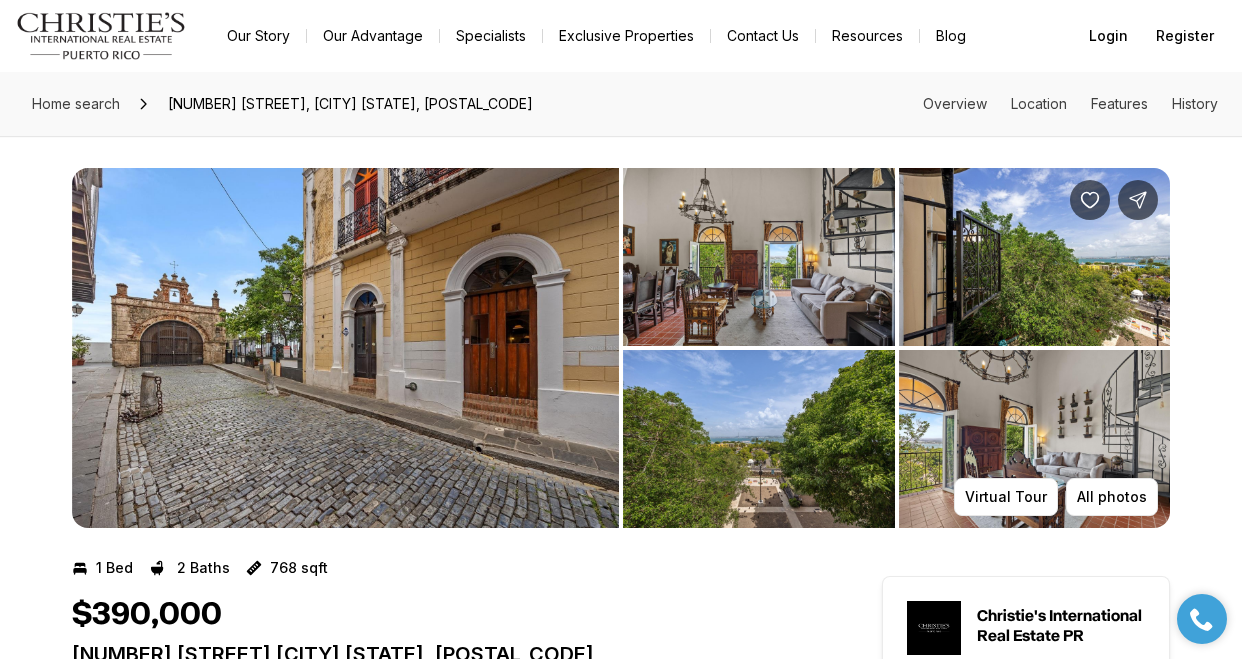 click on "Exclusive Properties" at bounding box center (626, 36) 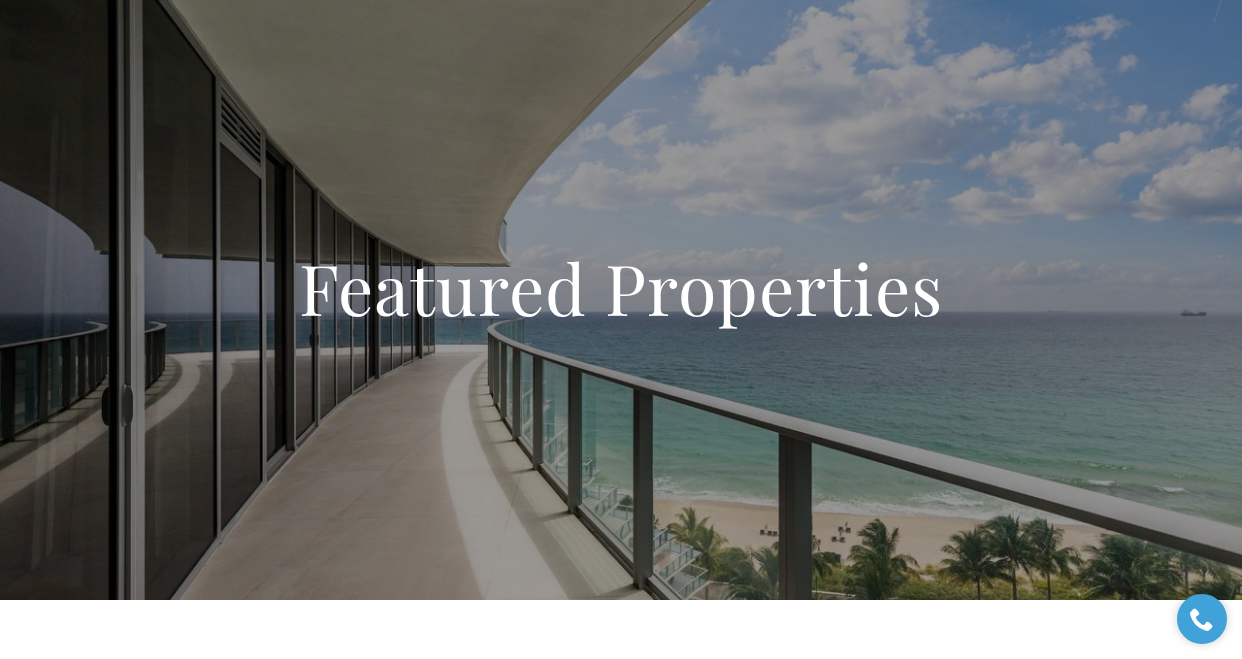 scroll, scrollTop: 1000, scrollLeft: 0, axis: vertical 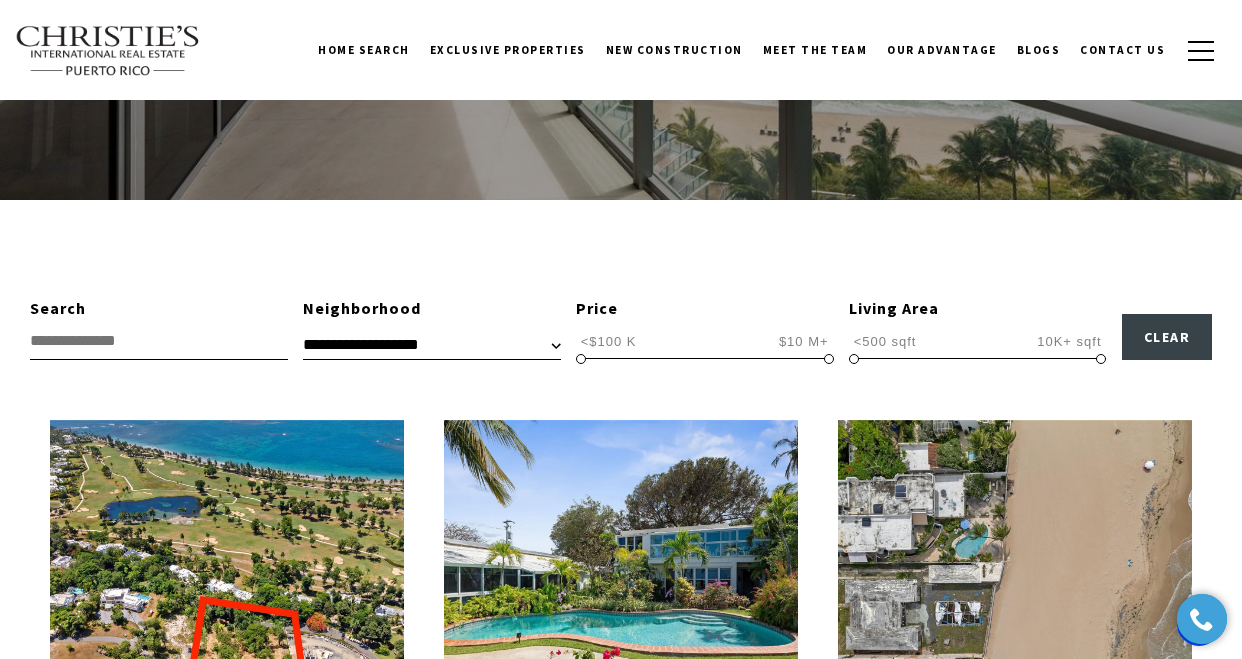 click on "**********" at bounding box center [432, 345] 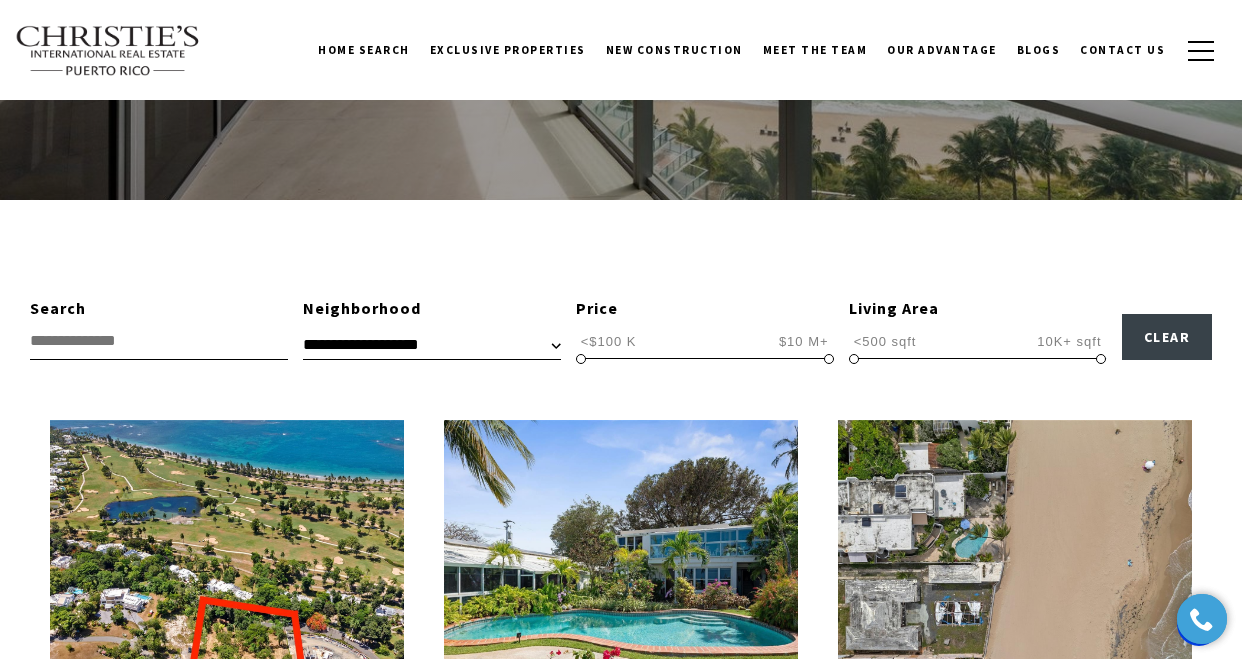 select on "**********" 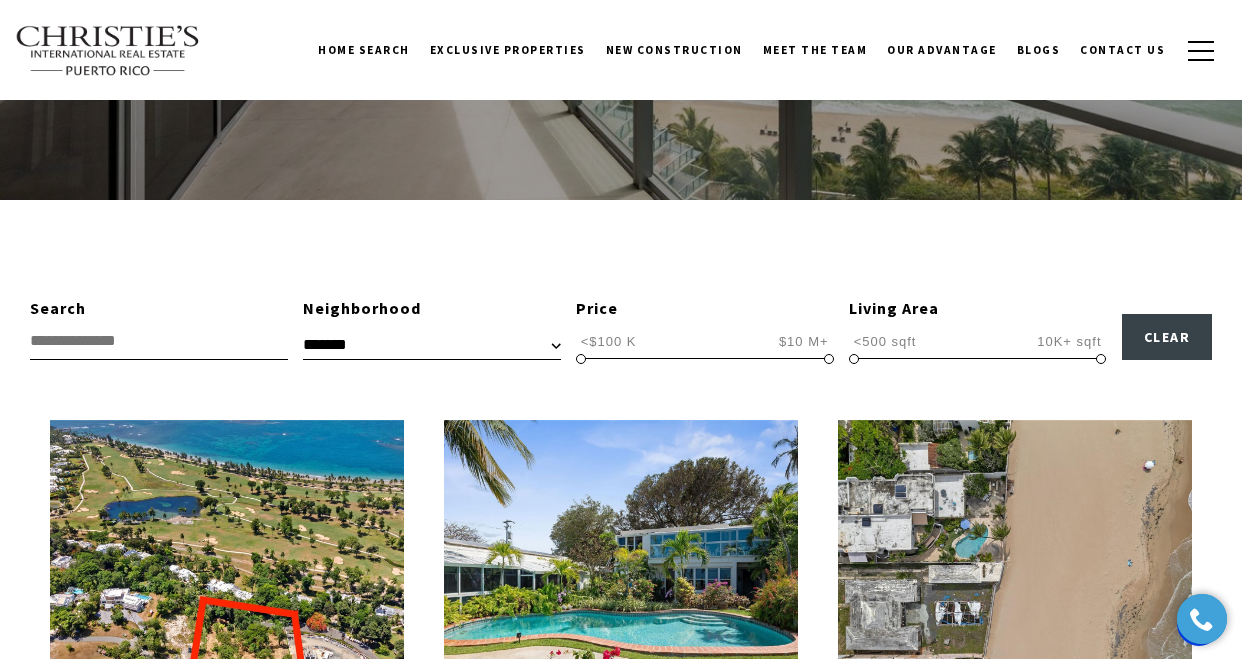 click on "**********" at bounding box center (432, 345) 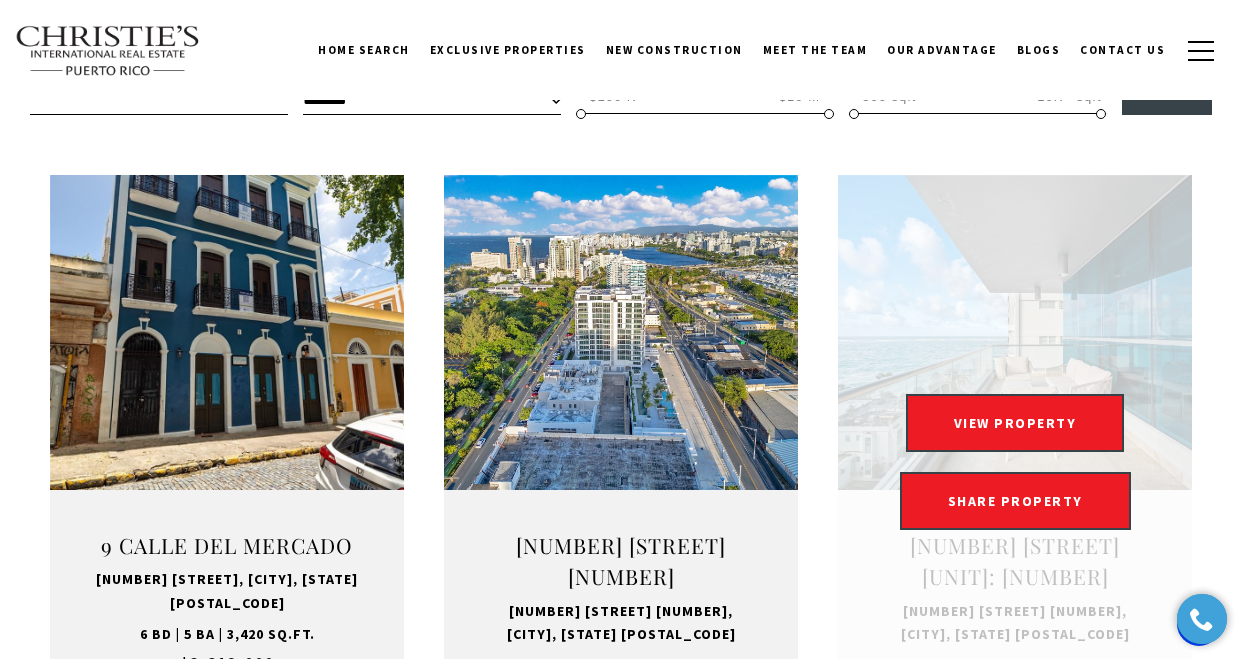 scroll, scrollTop: 506, scrollLeft: 0, axis: vertical 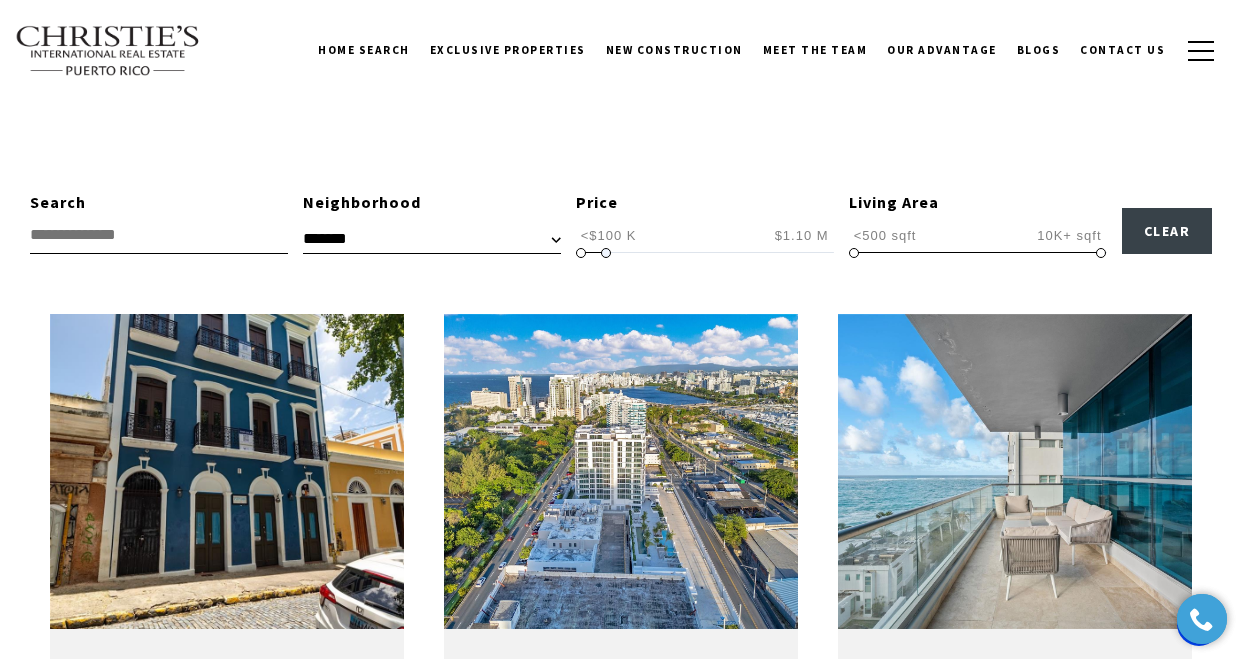type on "**********" 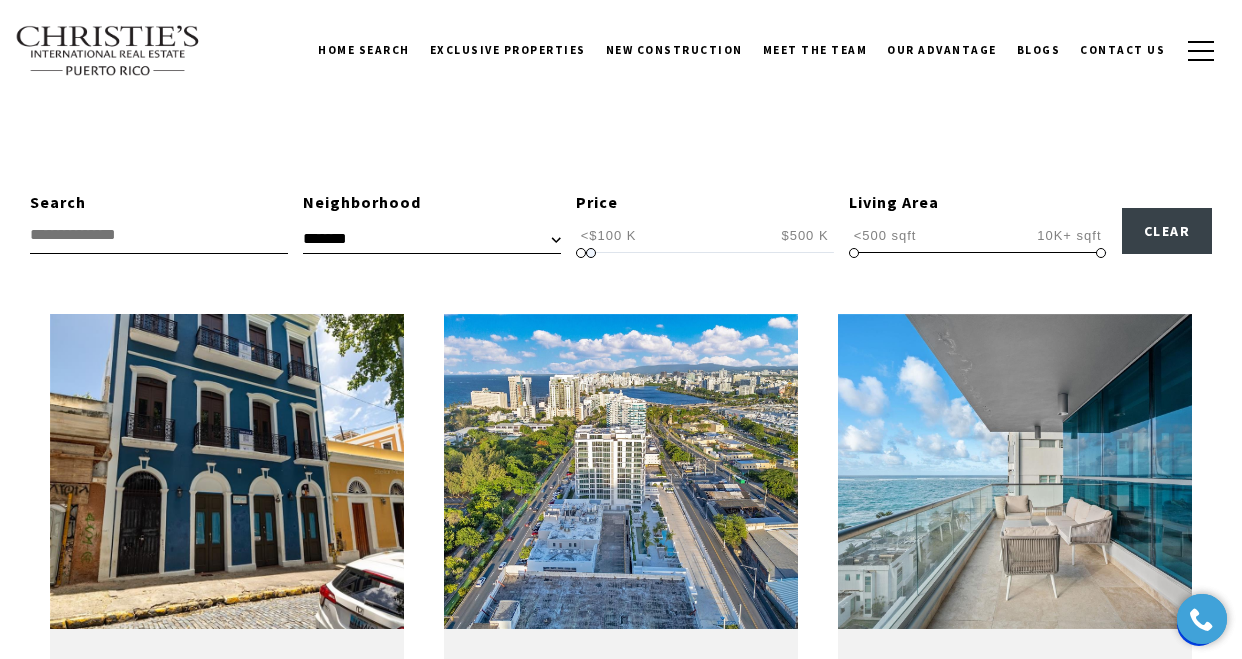 drag, startPoint x: 826, startPoint y: 248, endPoint x: 588, endPoint y: 259, distance: 238.25406 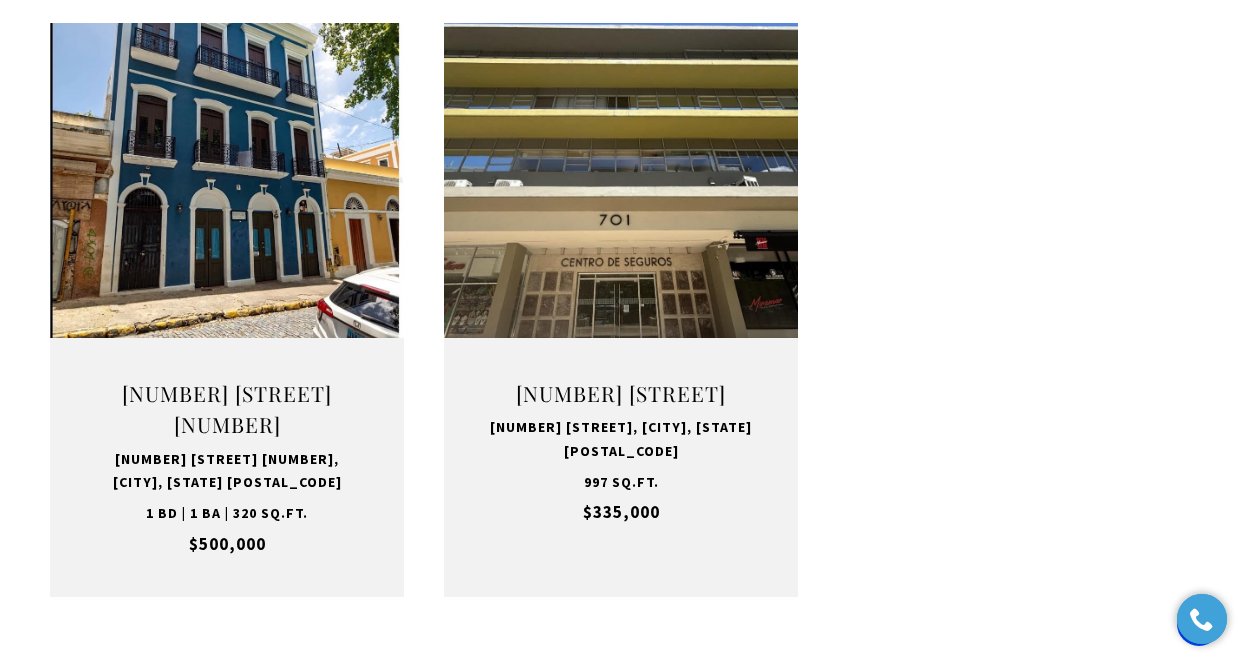 scroll, scrollTop: 800, scrollLeft: 0, axis: vertical 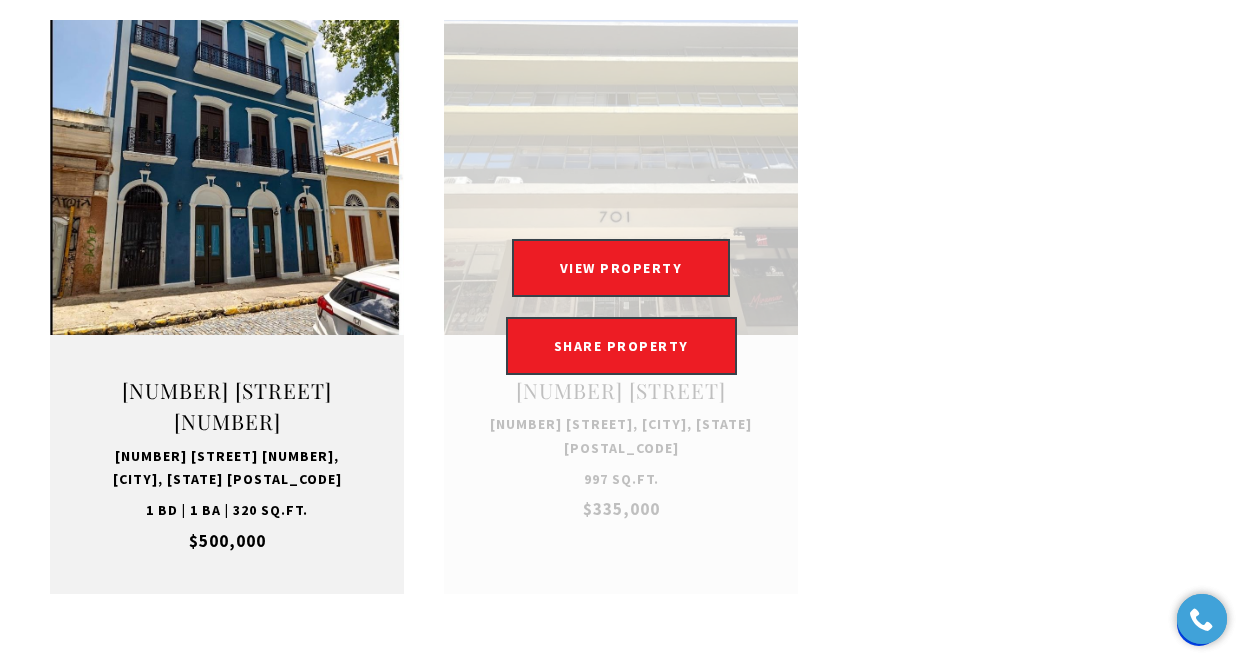 click on "VIEW PROPERTY
VIEW PROPERTY
SHARE PROPERTY
SHARE PROPERTY" at bounding box center [621, 307] 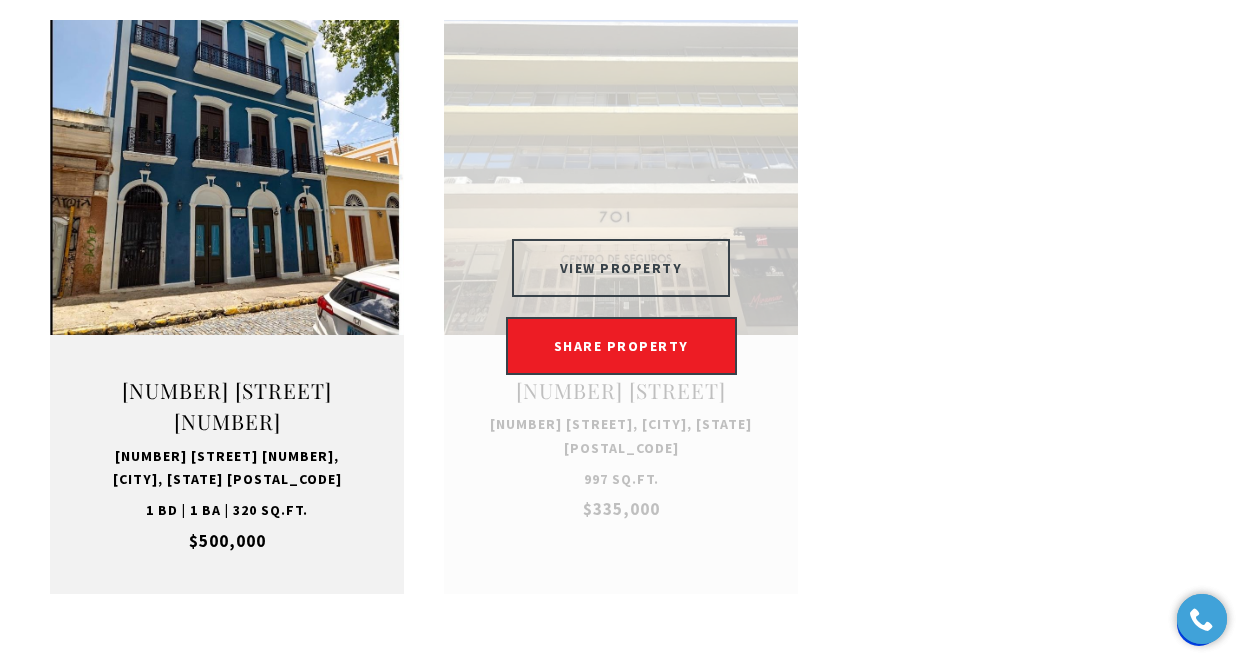 click on "VIEW PROPERTY" at bounding box center (621, 268) 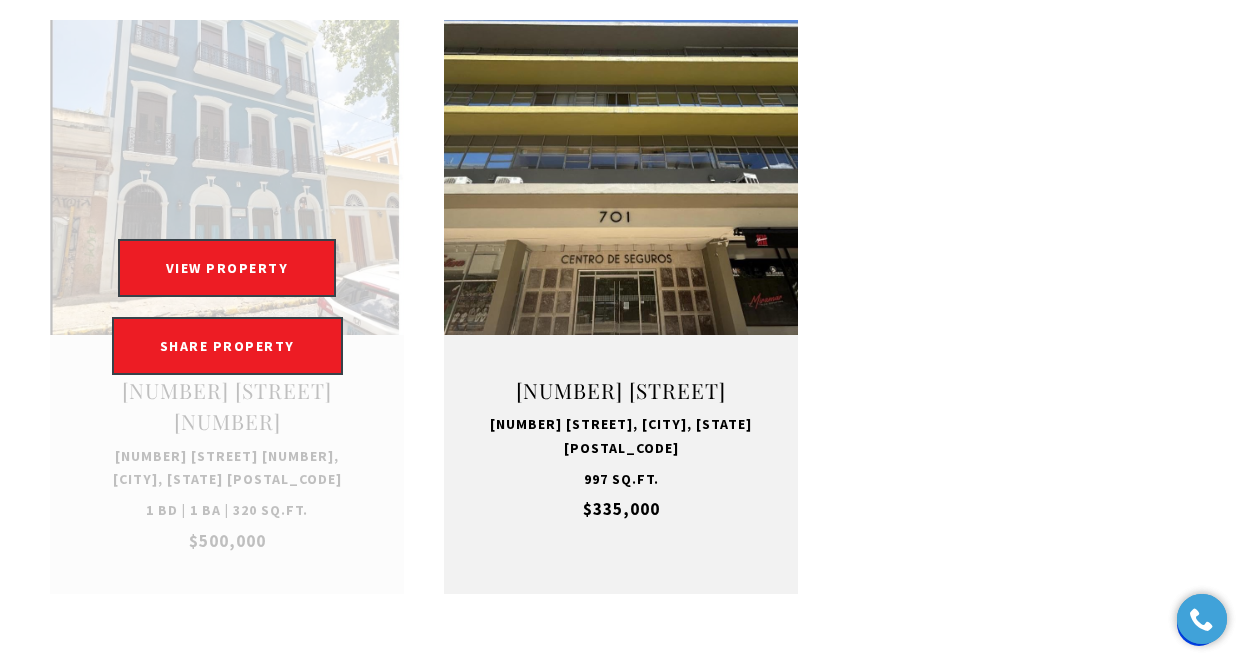 click at bounding box center (227, 307) 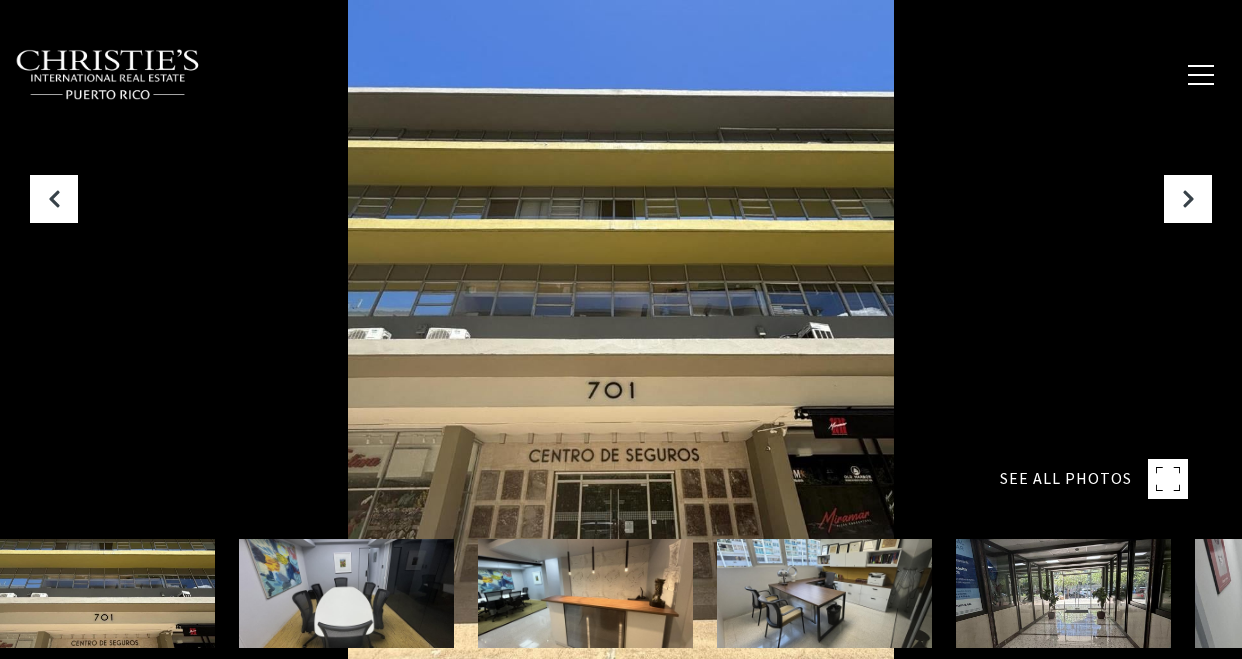 scroll, scrollTop: 0, scrollLeft: 0, axis: both 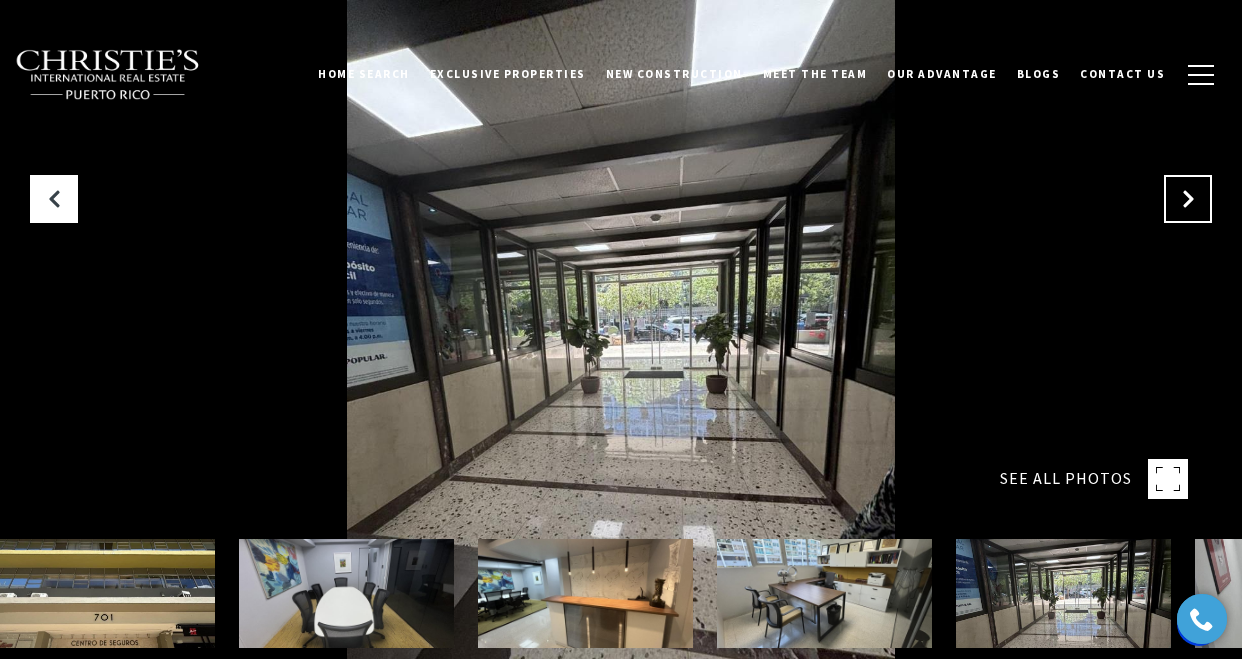 click at bounding box center [1188, 199] 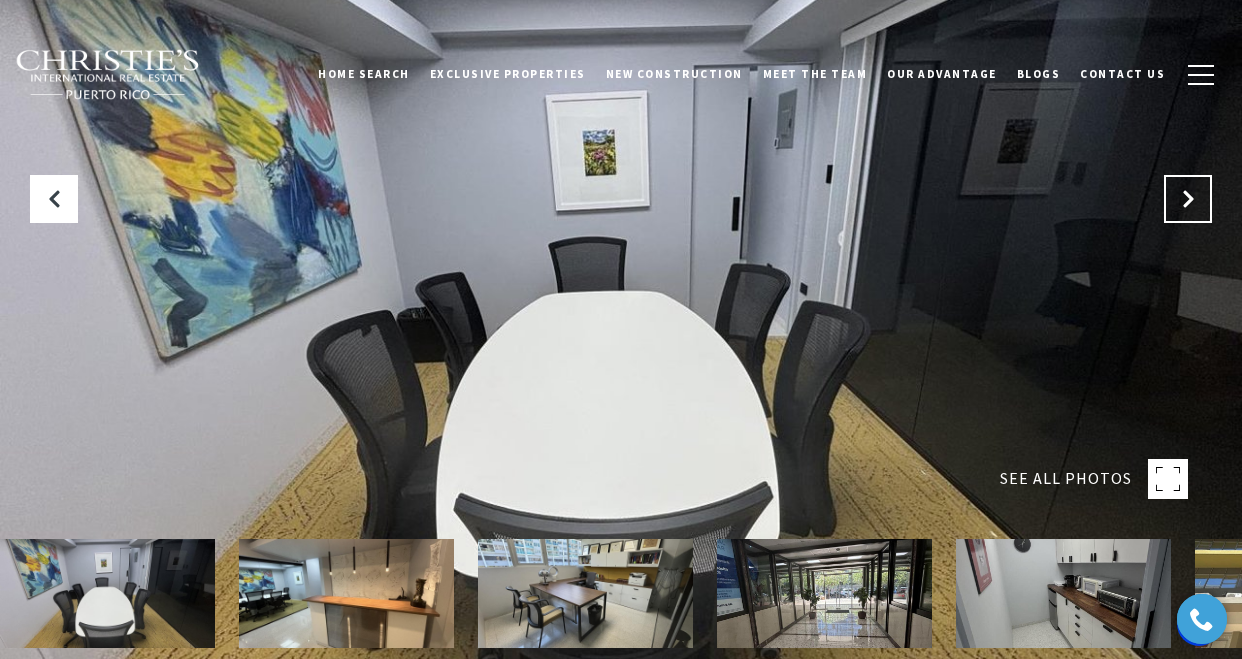 click at bounding box center (1188, 199) 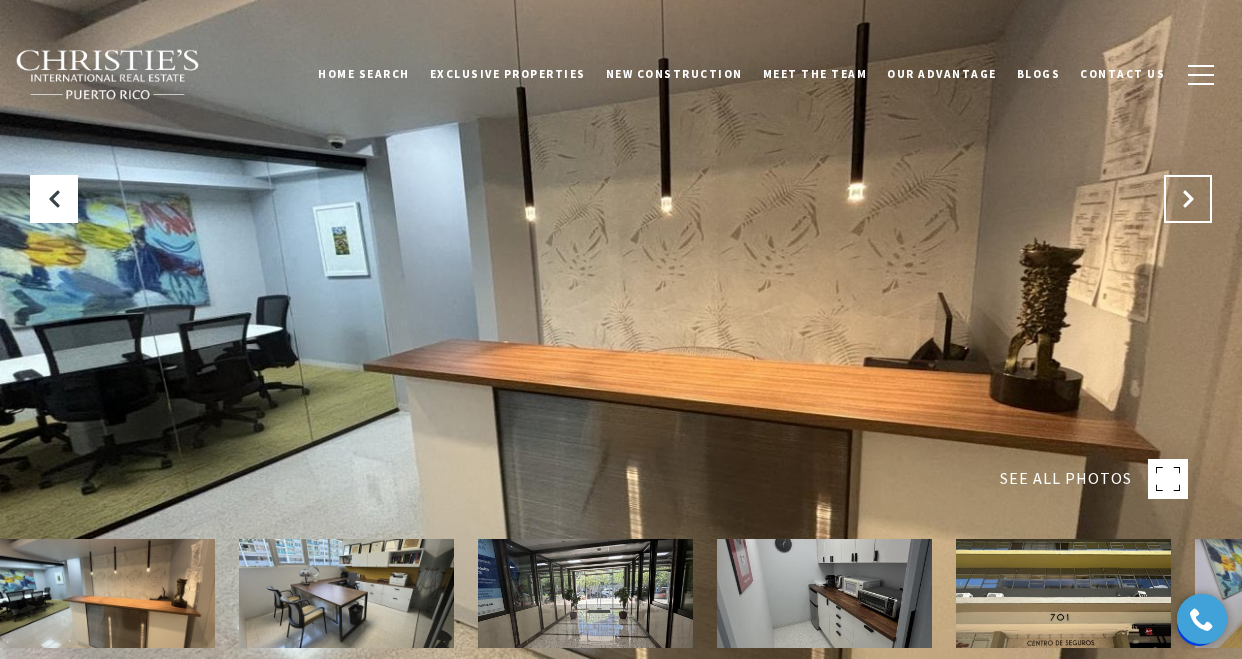 click at bounding box center (1188, 199) 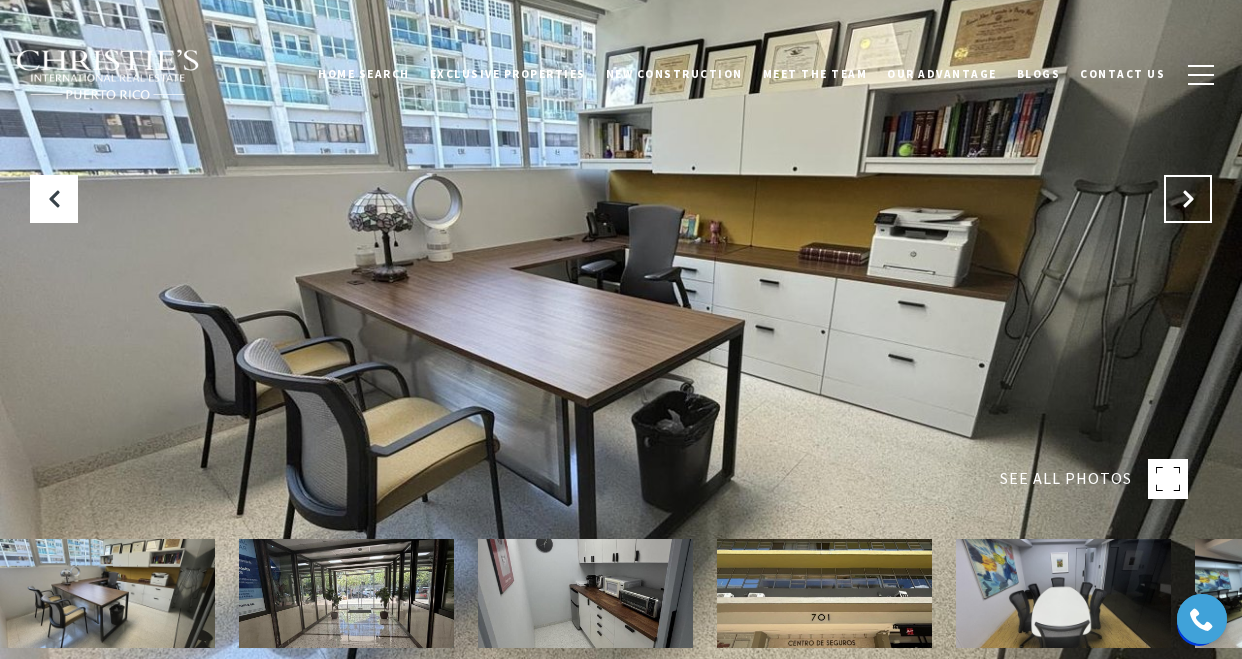click at bounding box center (1188, 199) 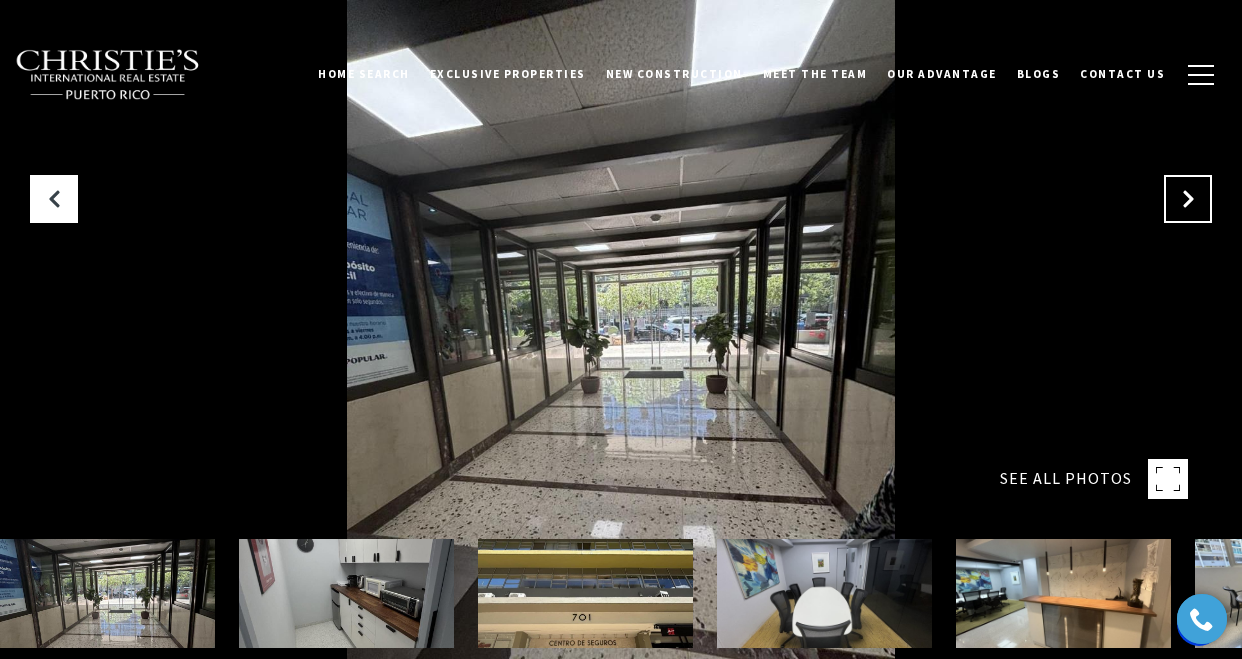 click at bounding box center [1188, 199] 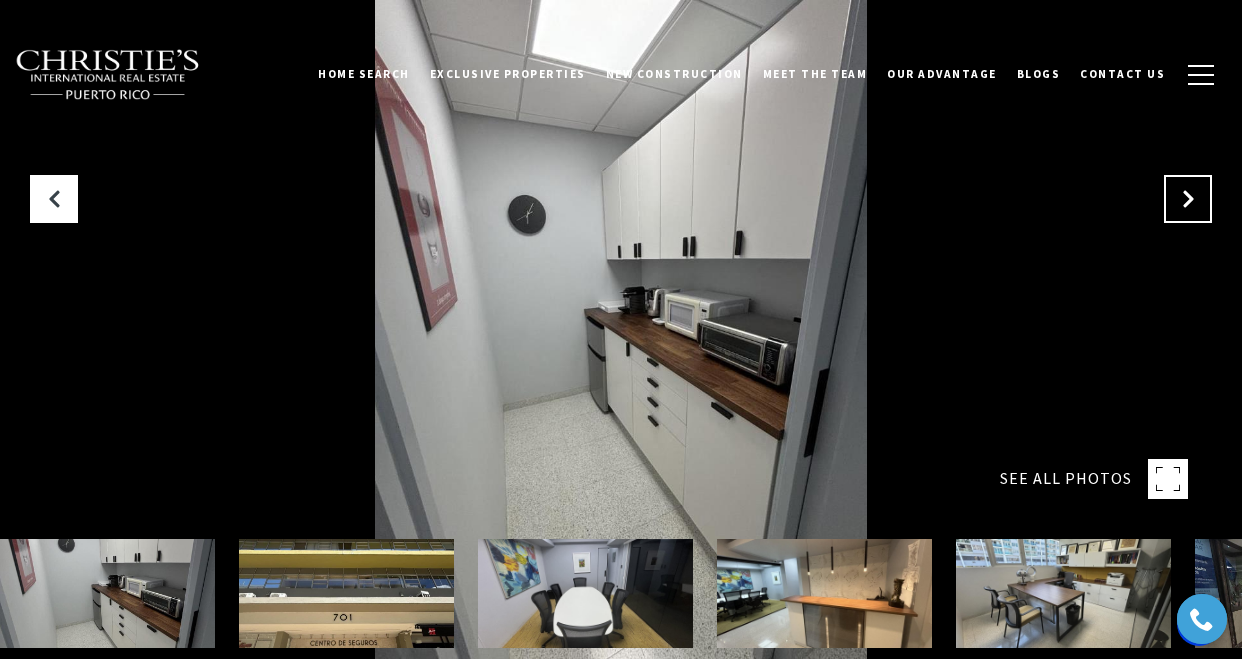 click at bounding box center (1188, 199) 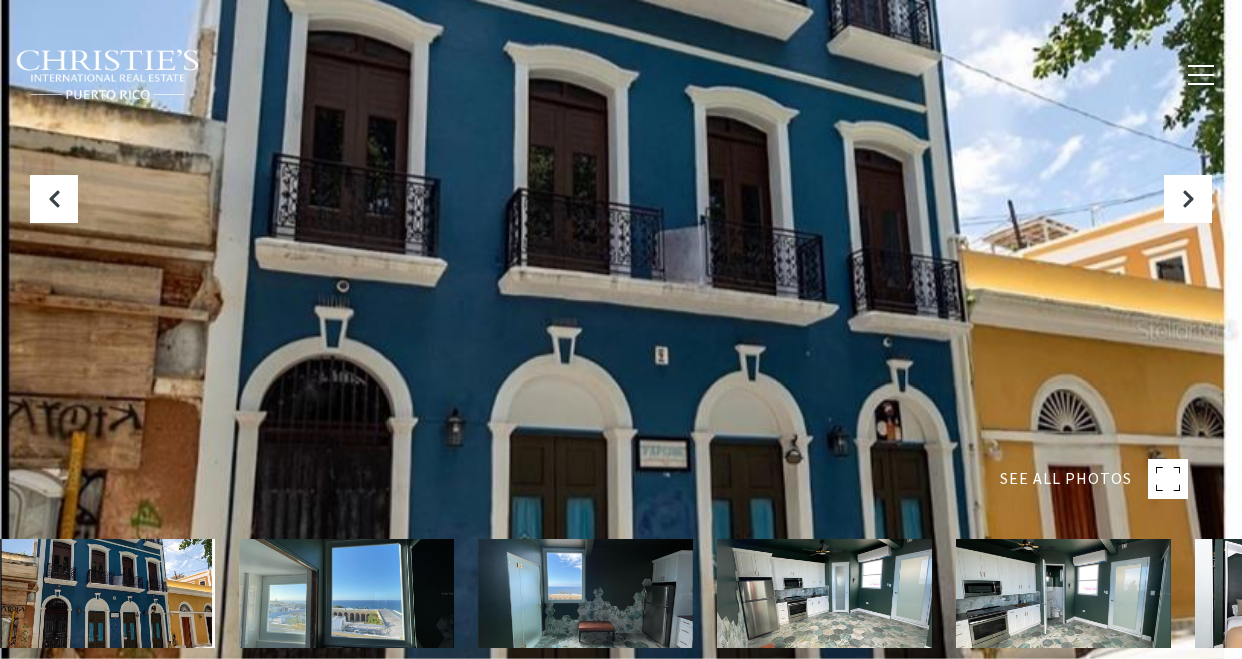 scroll, scrollTop: 0, scrollLeft: 0, axis: both 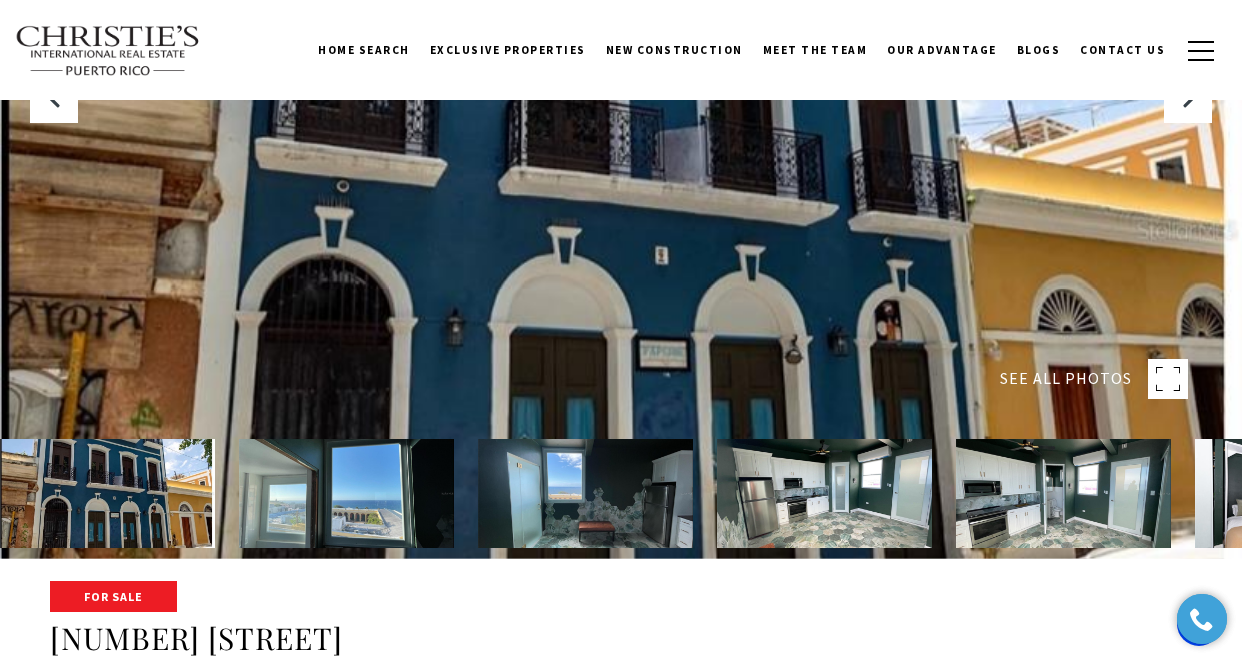 click at bounding box center [107, 493] 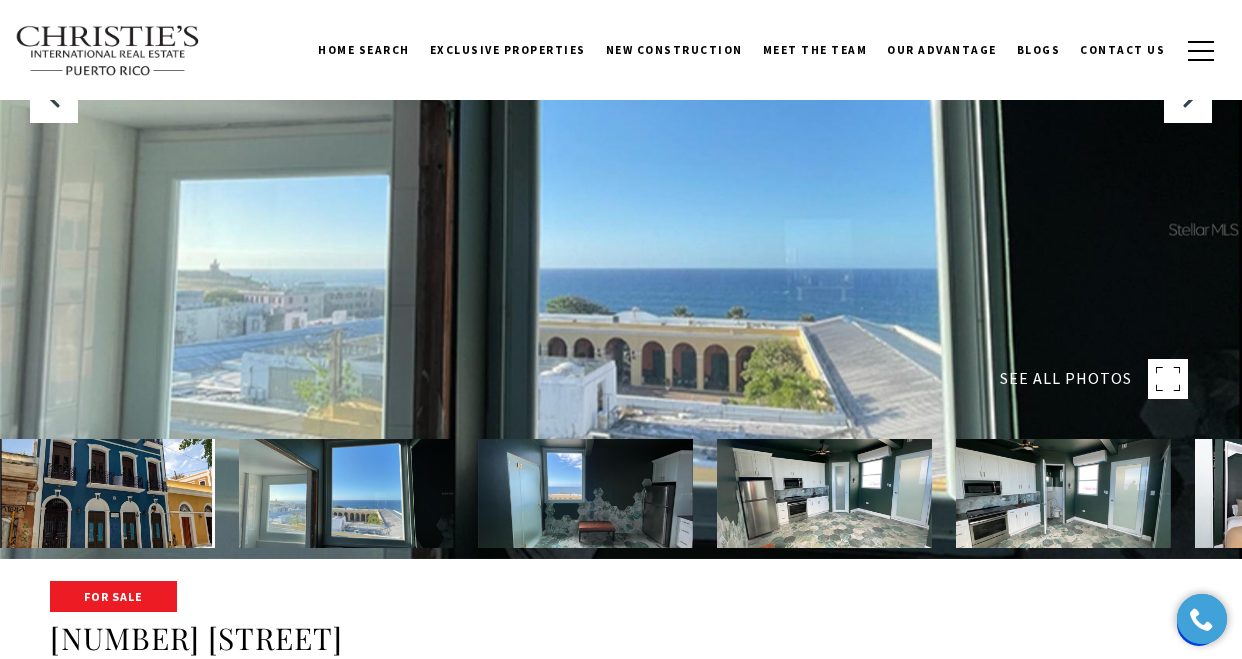 click at bounding box center (585, 493) 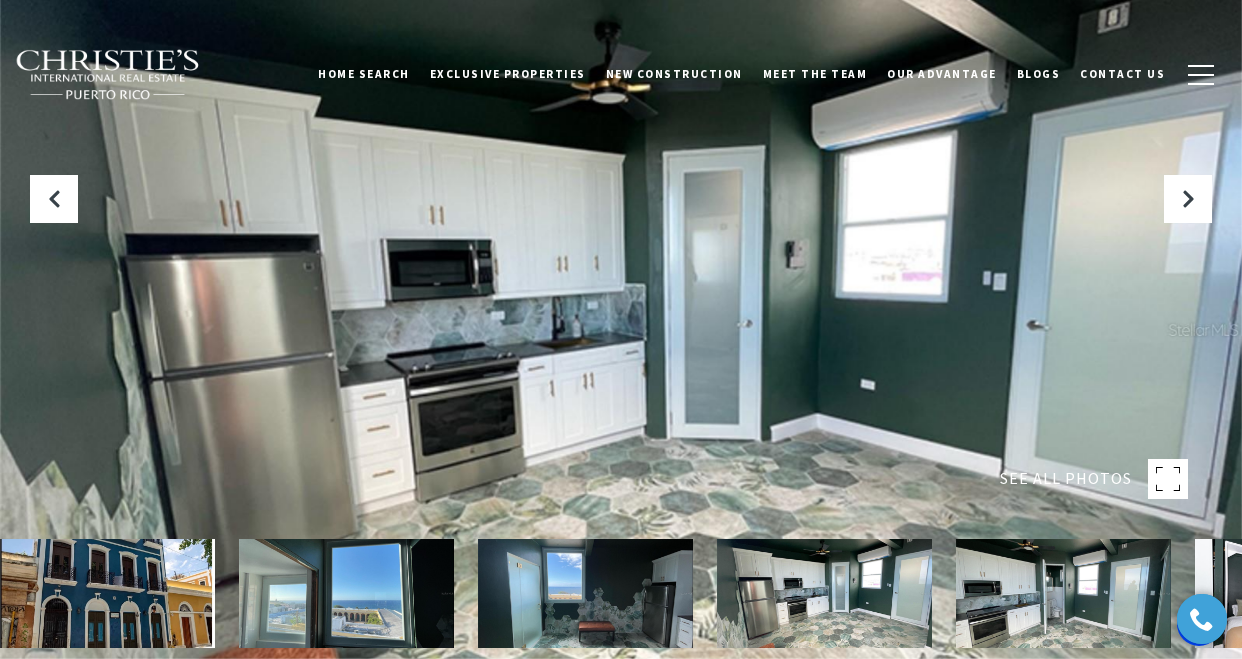 scroll, scrollTop: 300, scrollLeft: 0, axis: vertical 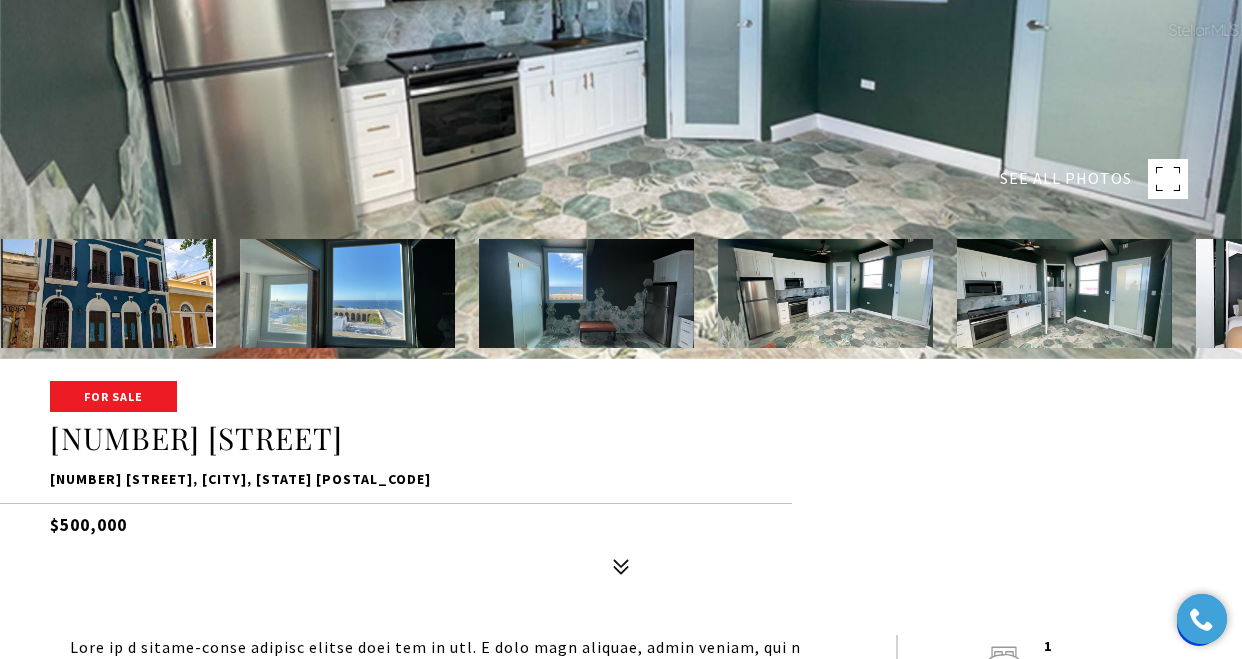 click at bounding box center [586, 293] 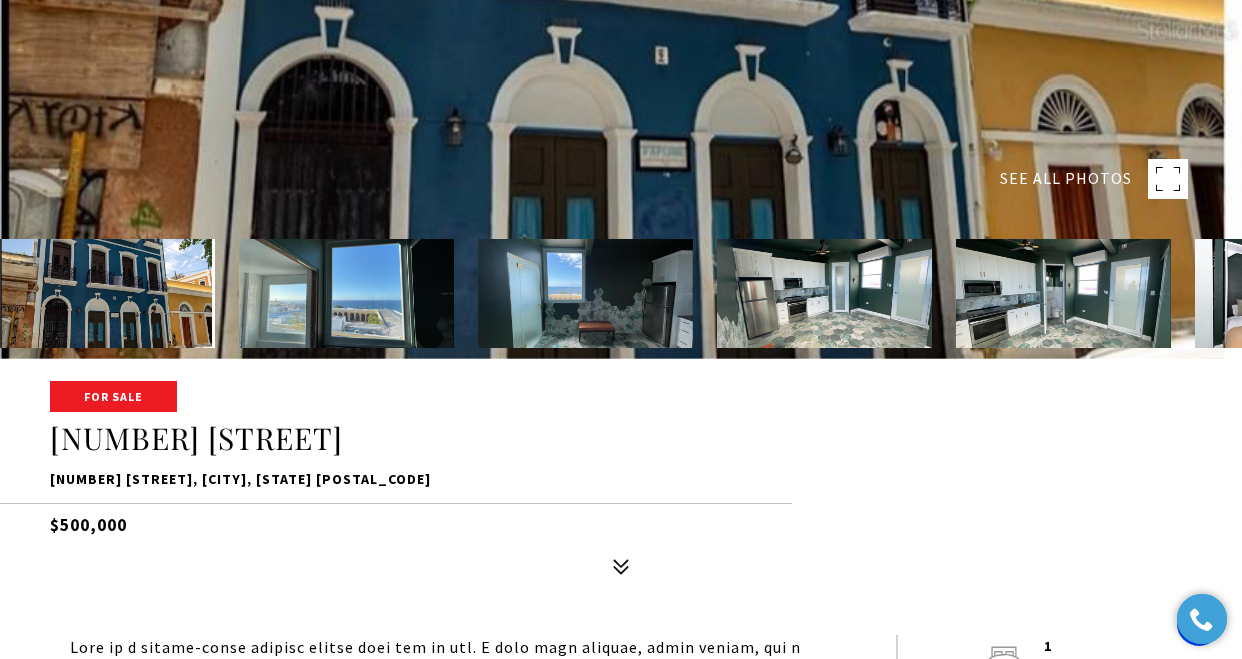 click at bounding box center (824, 293) 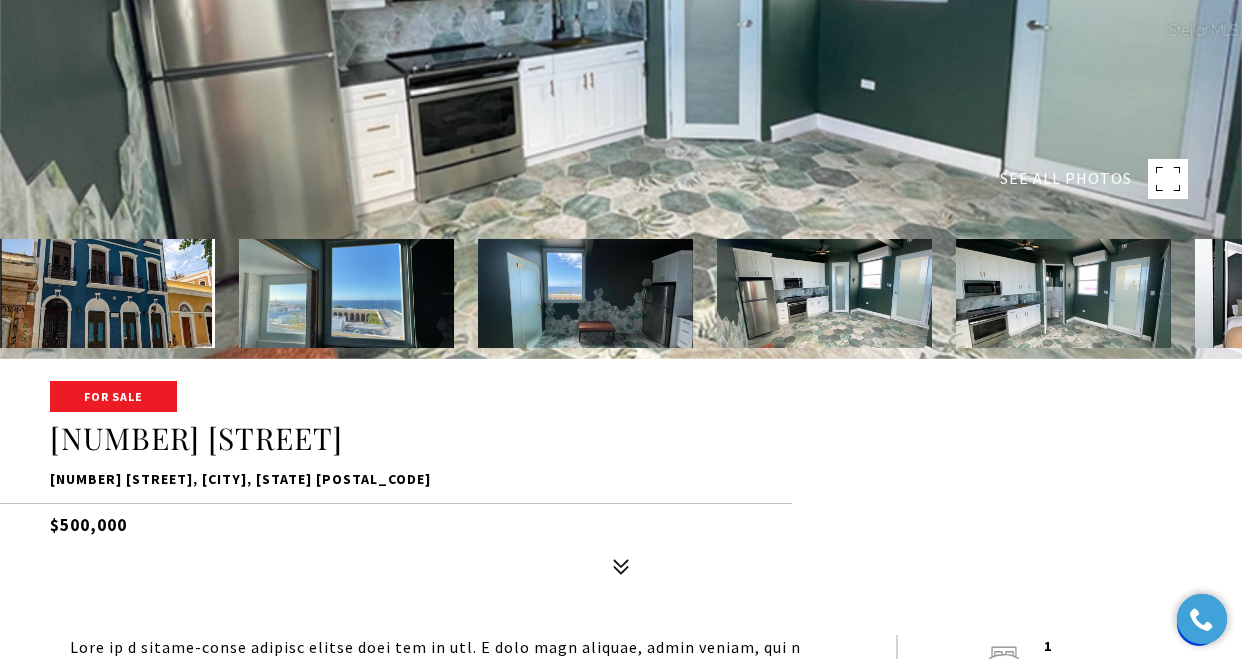 click at bounding box center [1063, 293] 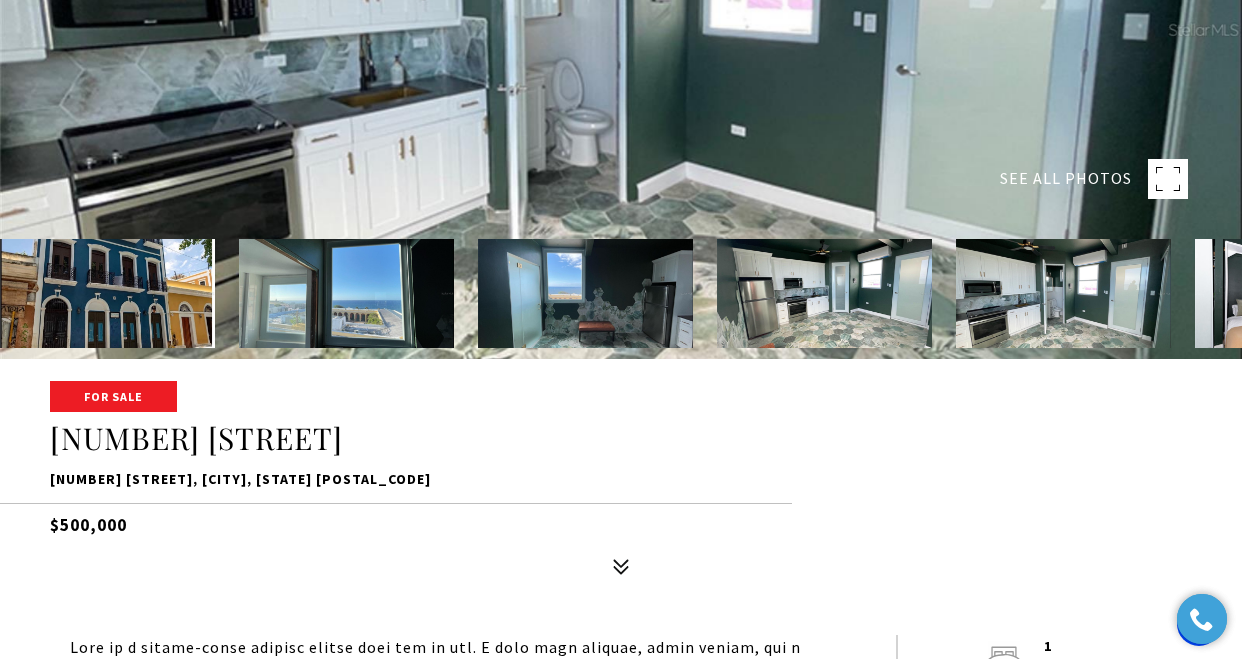 click at bounding box center (1063, 293) 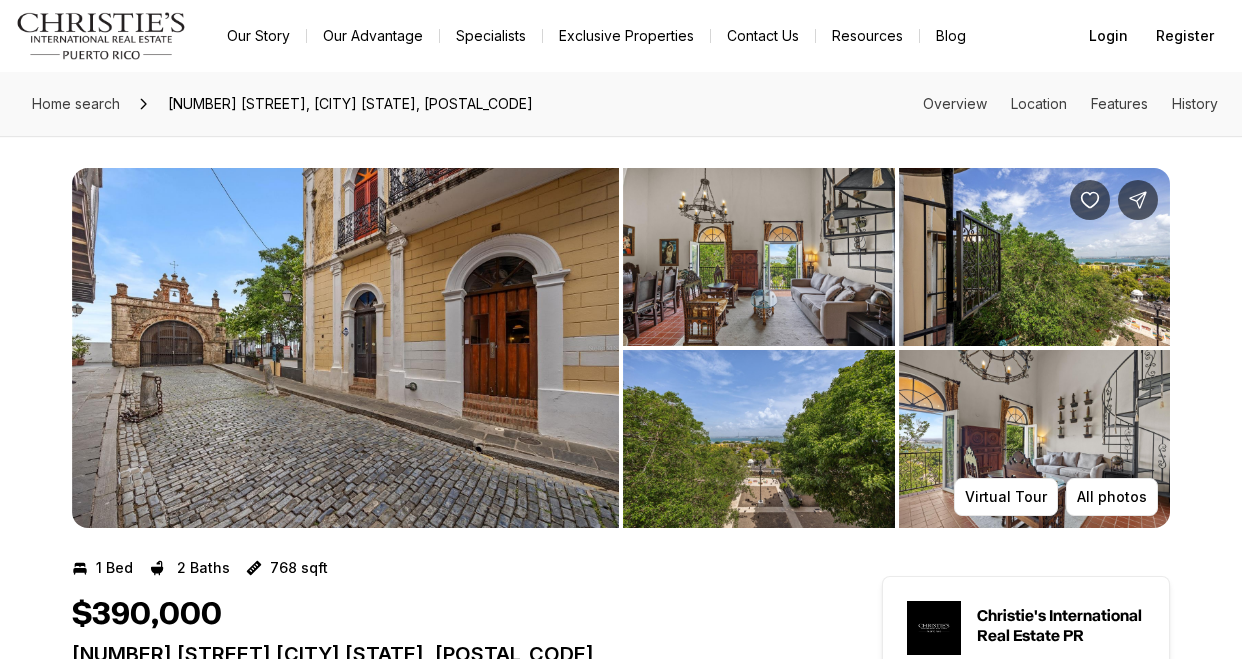 scroll, scrollTop: 0, scrollLeft: 0, axis: both 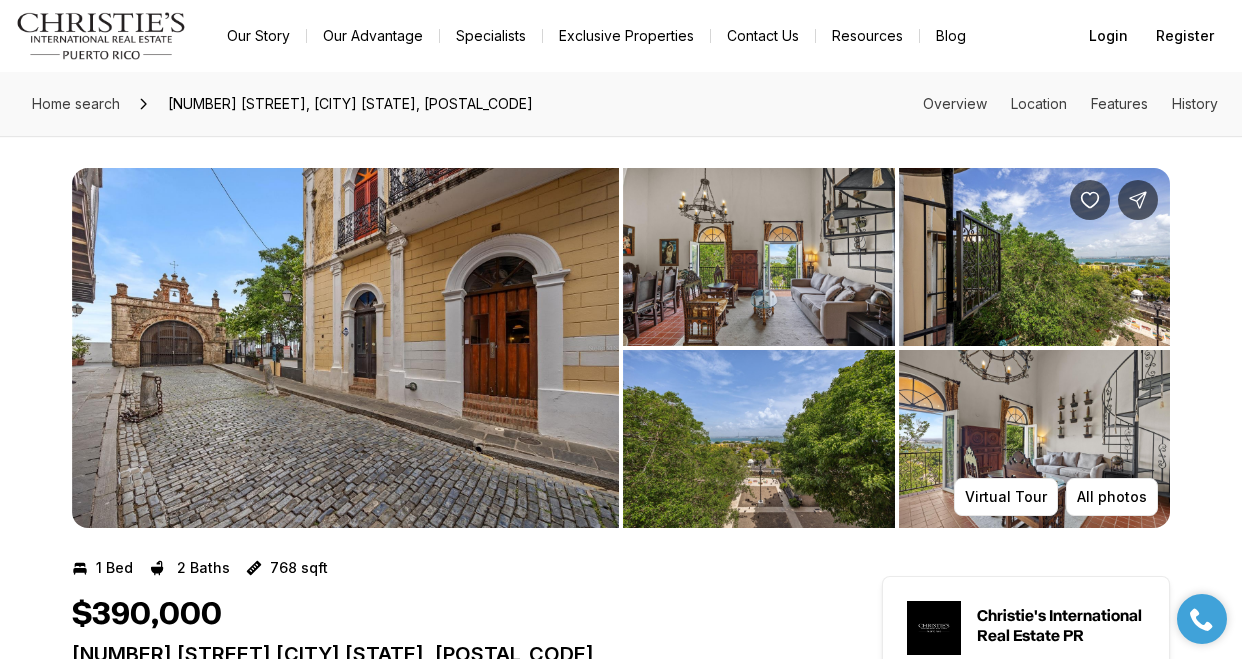 click on "1 Bed 2 Baths 768 sqft" at bounding box center [441, 568] 